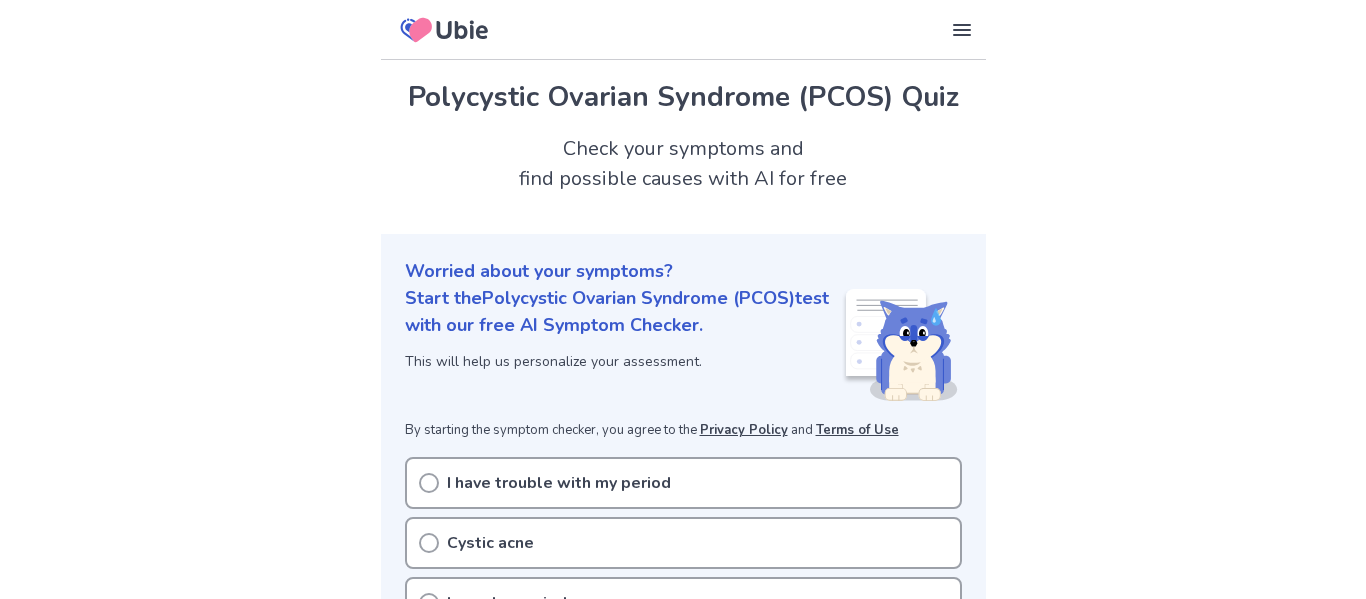 scroll, scrollTop: 0, scrollLeft: 0, axis: both 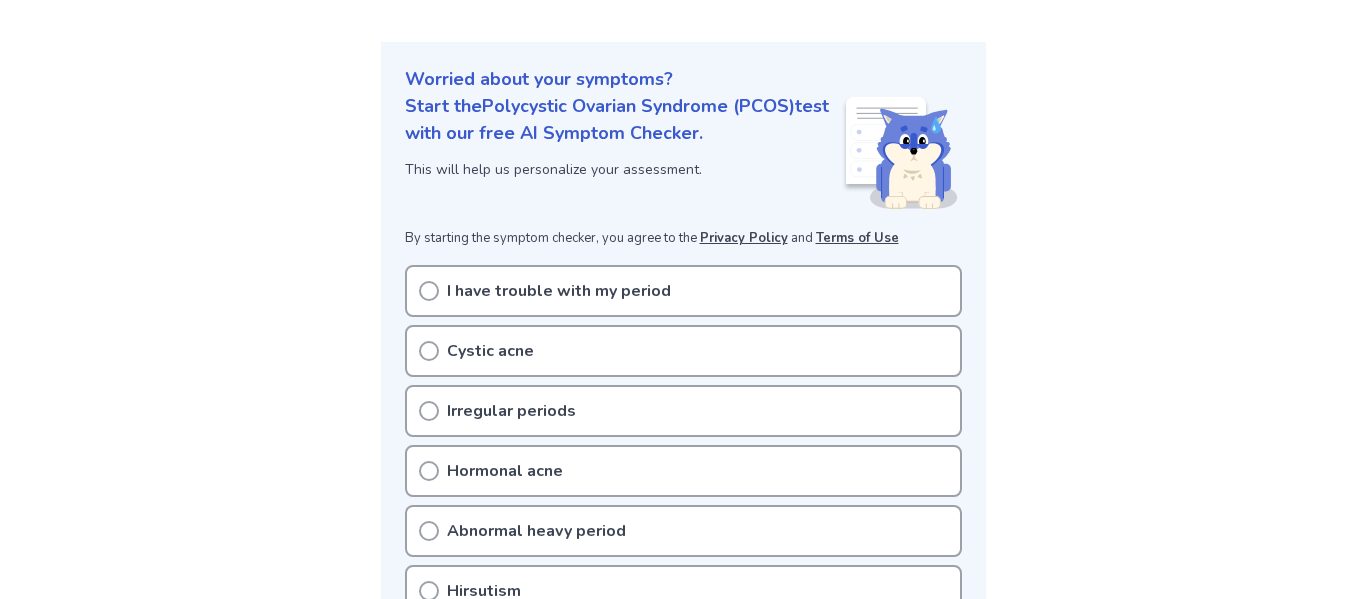 click 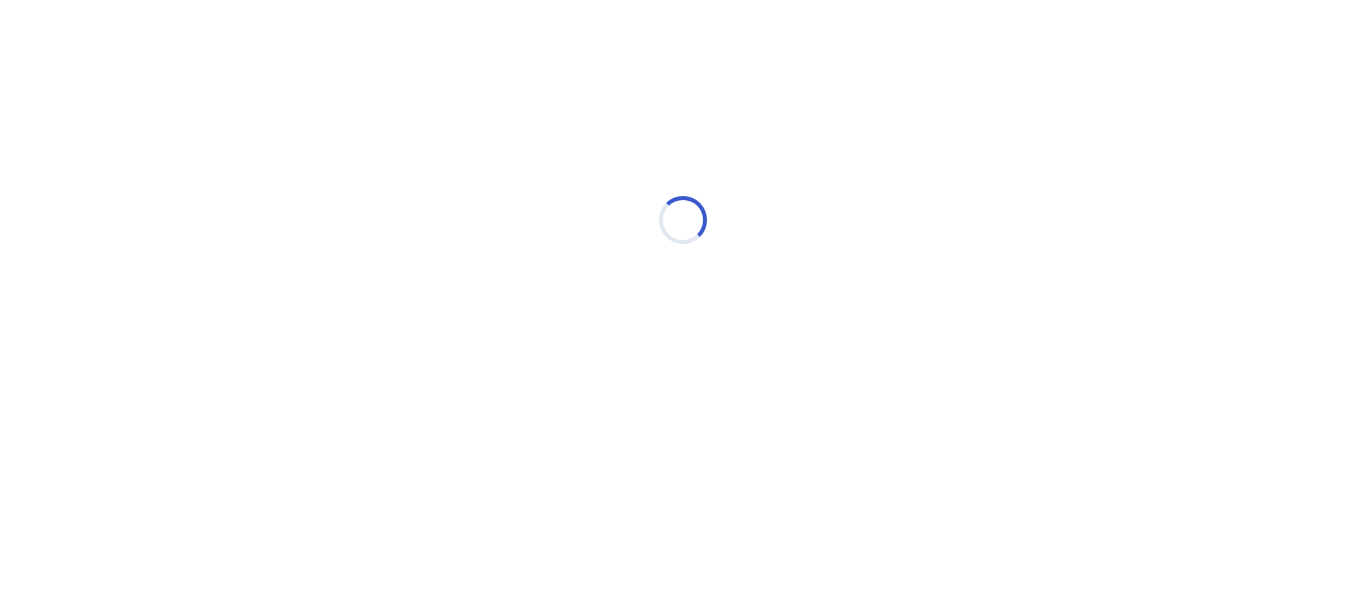 scroll, scrollTop: 0, scrollLeft: 0, axis: both 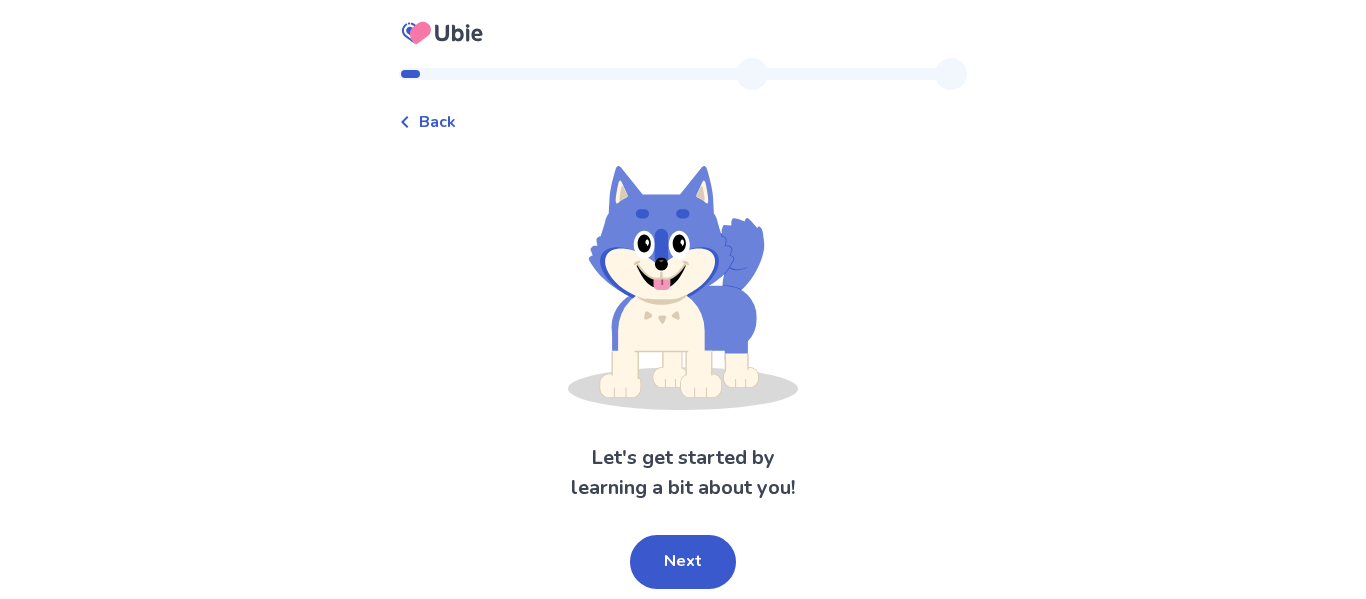 click 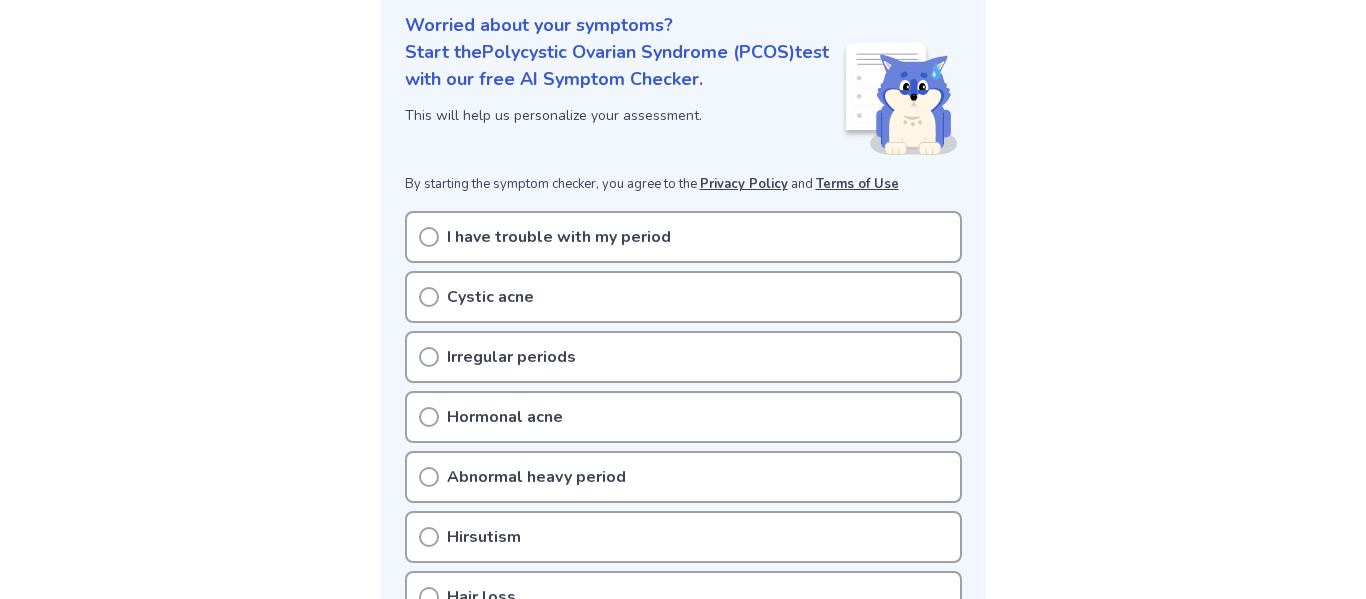 scroll, scrollTop: 264, scrollLeft: 0, axis: vertical 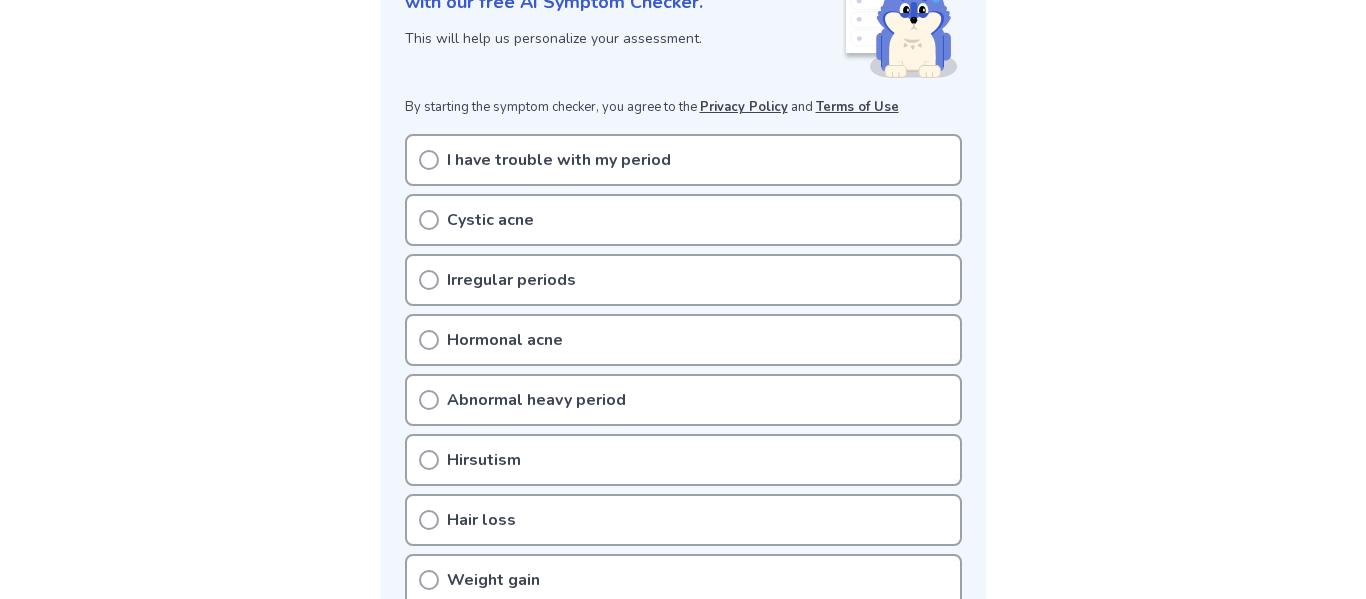 click 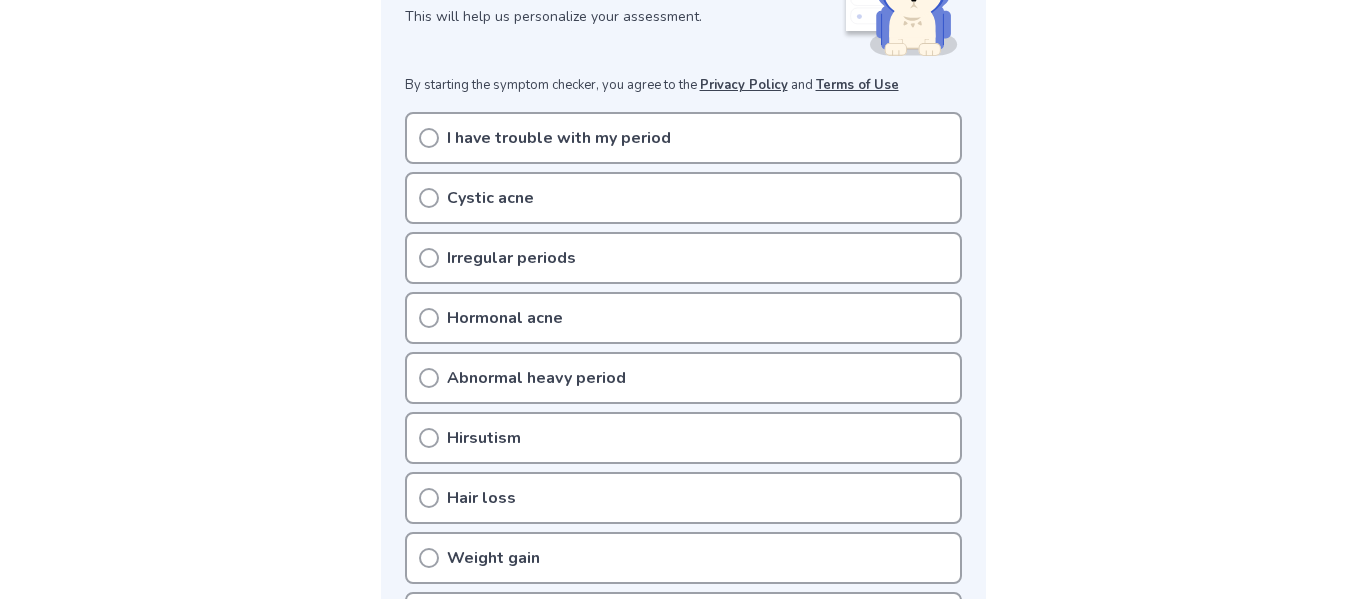 scroll, scrollTop: 346, scrollLeft: 0, axis: vertical 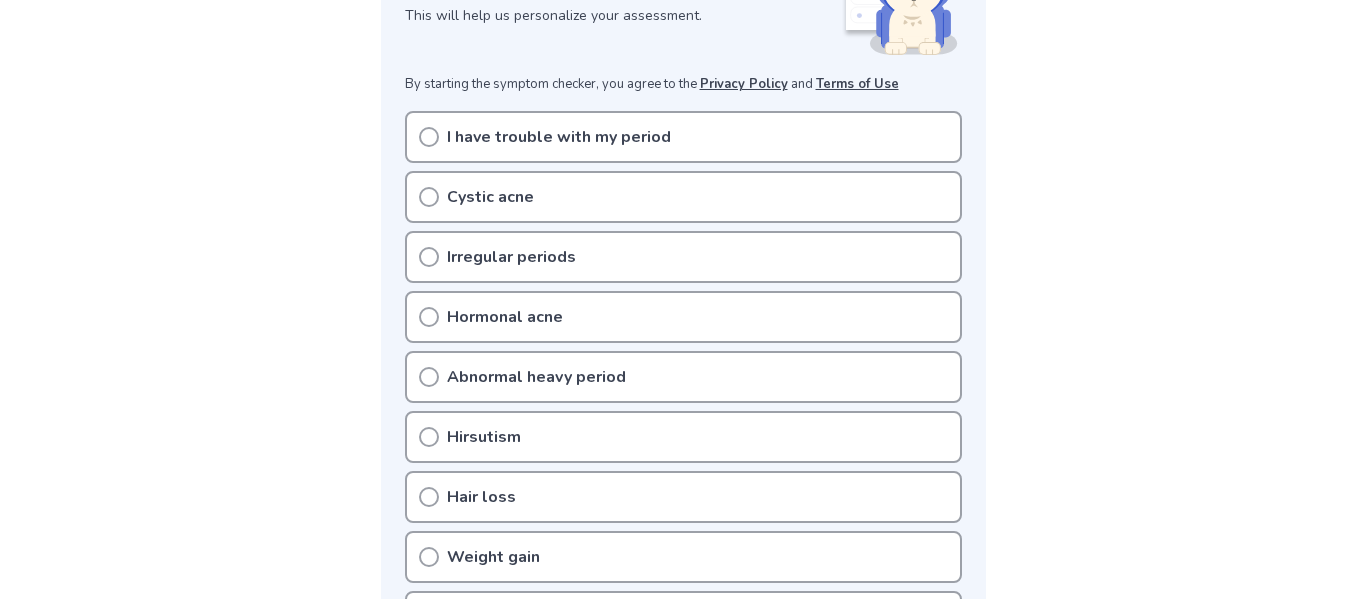 click 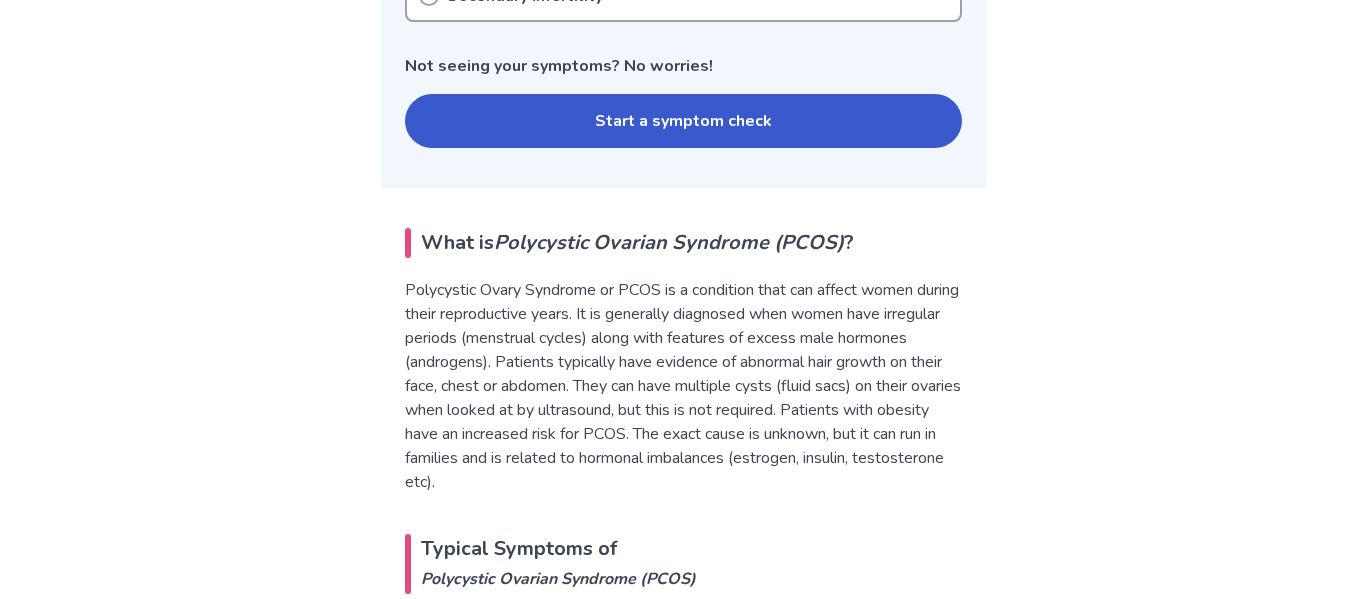 scroll, scrollTop: 1151, scrollLeft: 0, axis: vertical 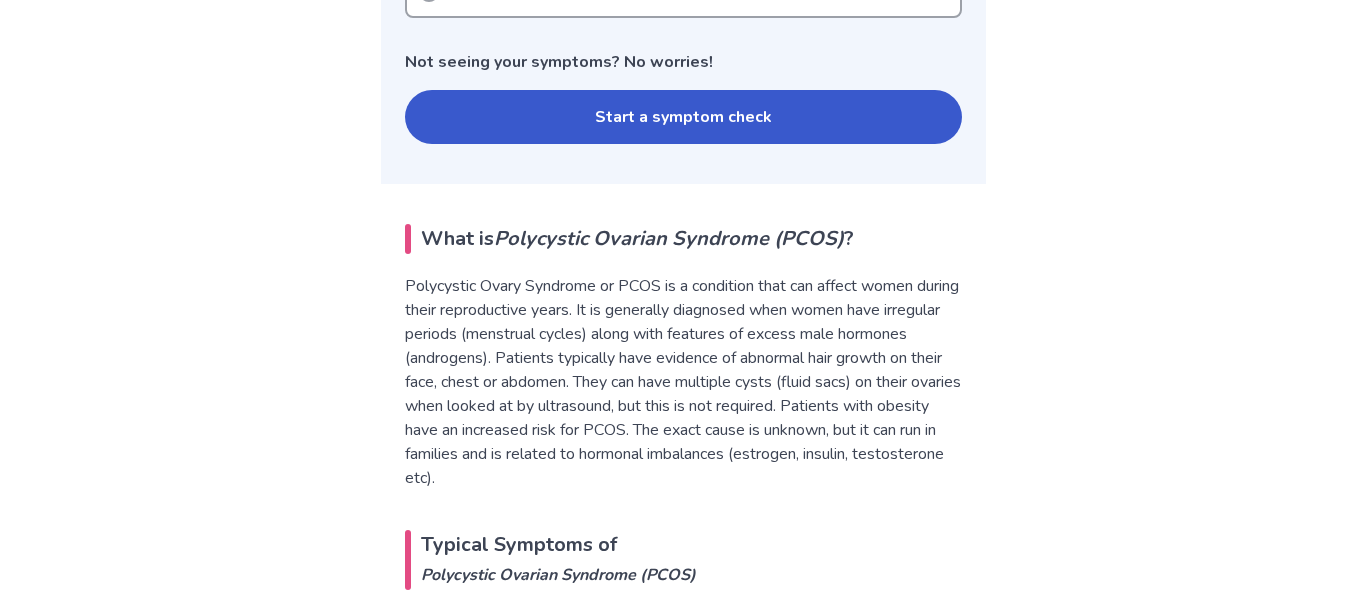 click on "Start a symptom check" at bounding box center (683, 117) 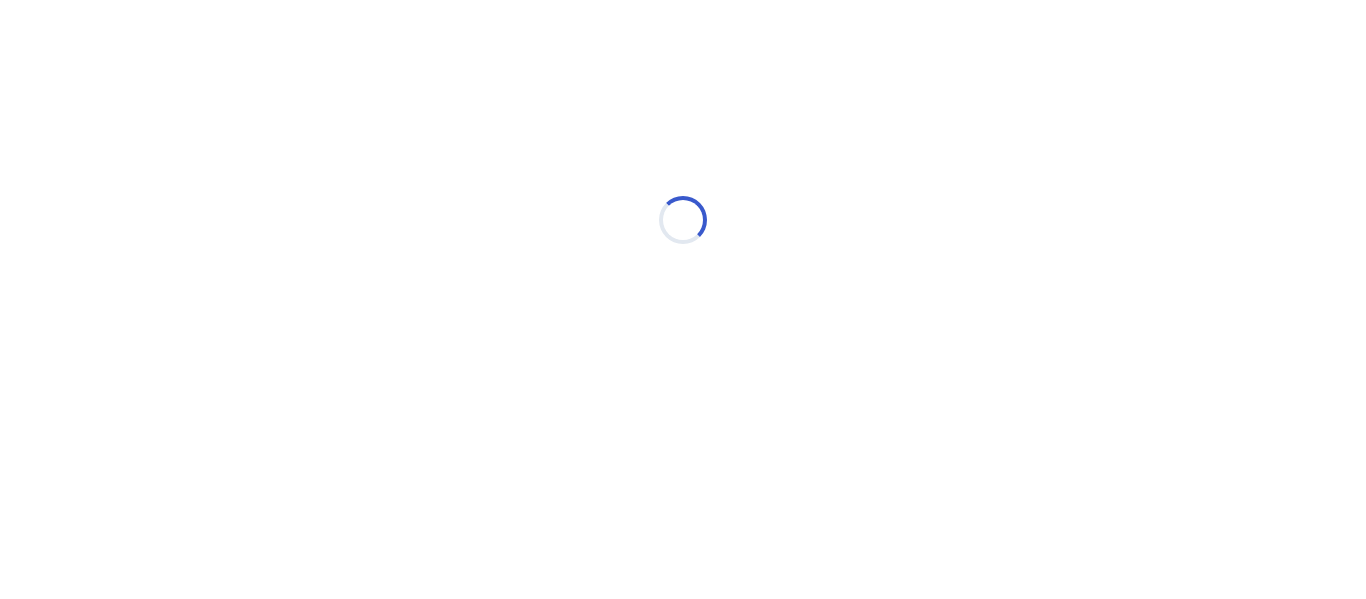 scroll, scrollTop: 0, scrollLeft: 0, axis: both 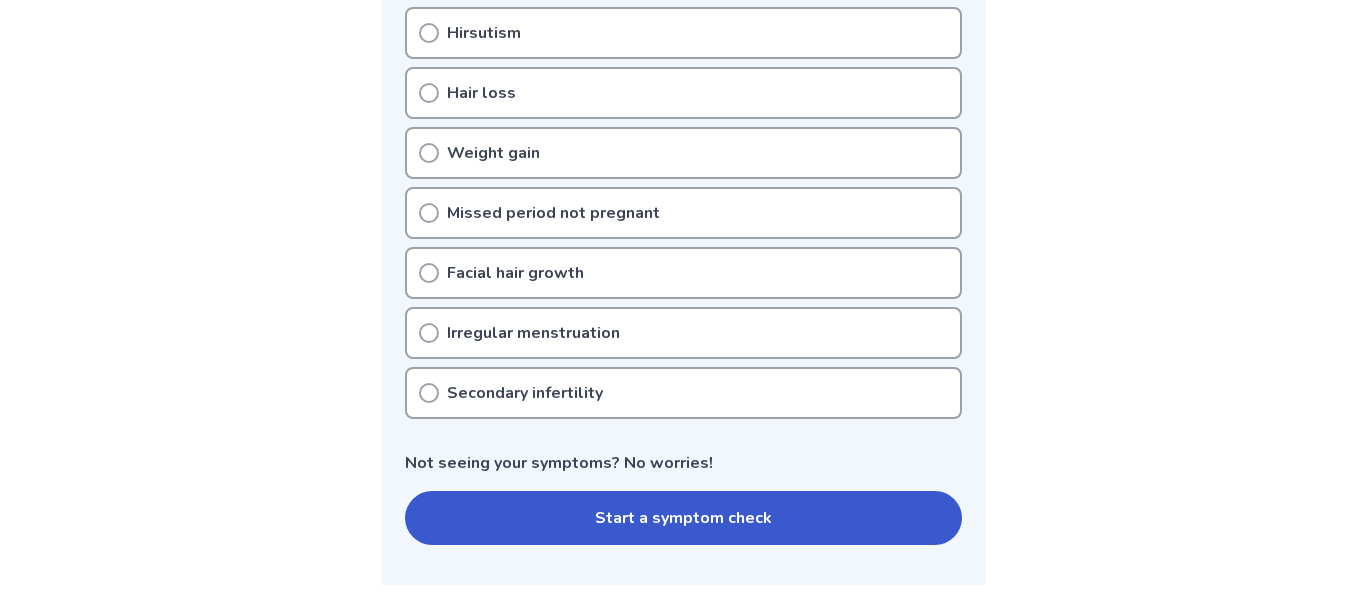 click on "Start a symptom check" at bounding box center (683, 518) 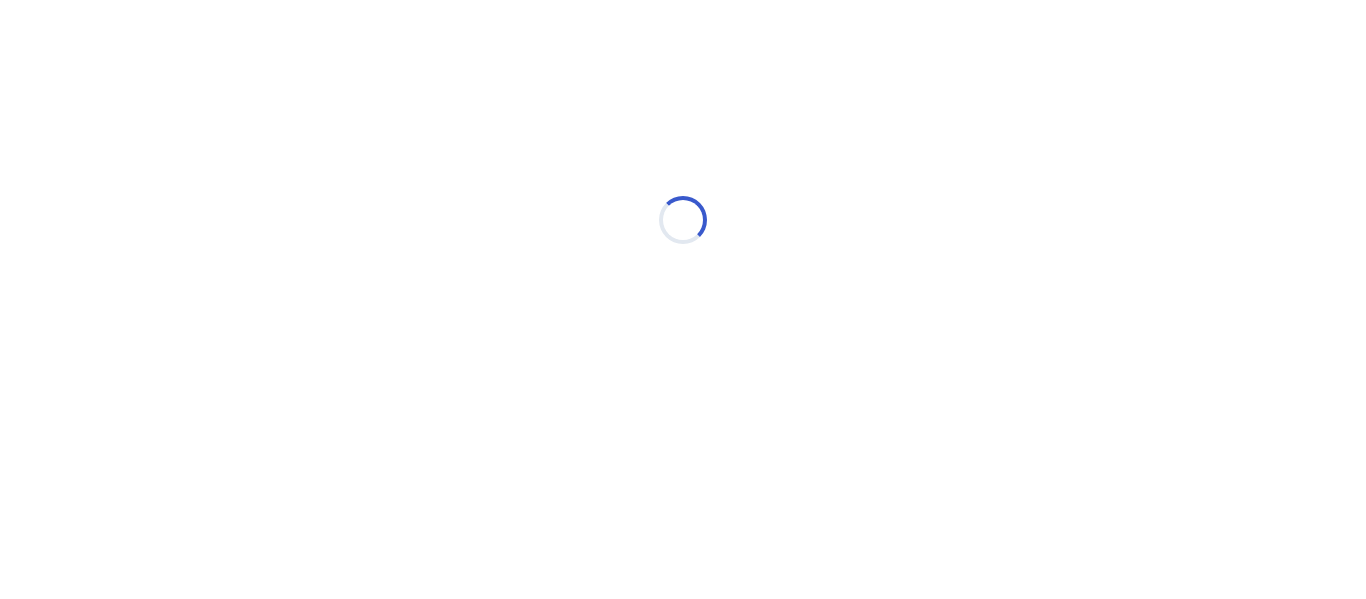 scroll, scrollTop: 0, scrollLeft: 0, axis: both 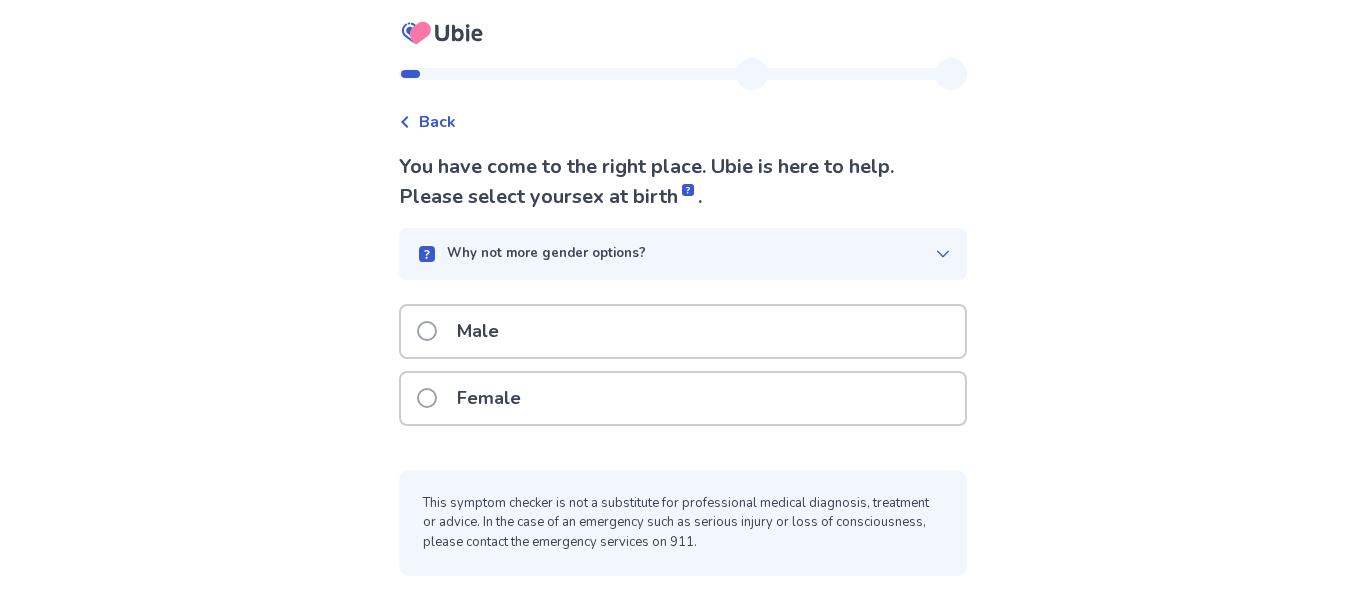 click on "Female" at bounding box center (683, 398) 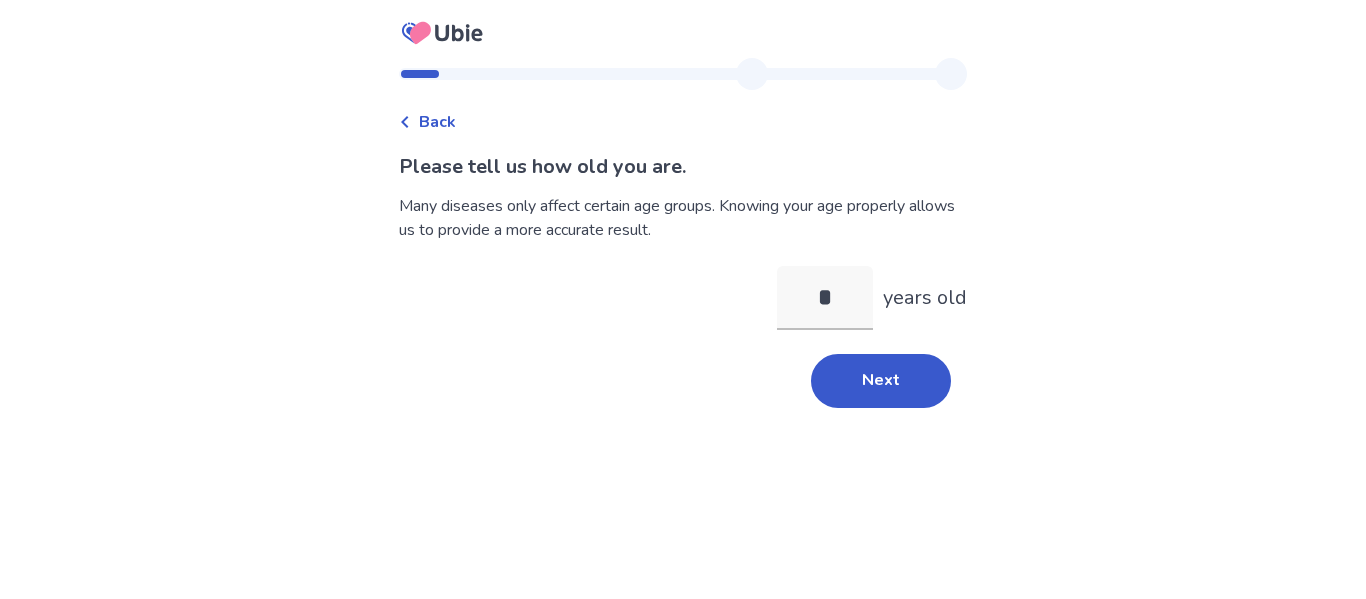 type on "**" 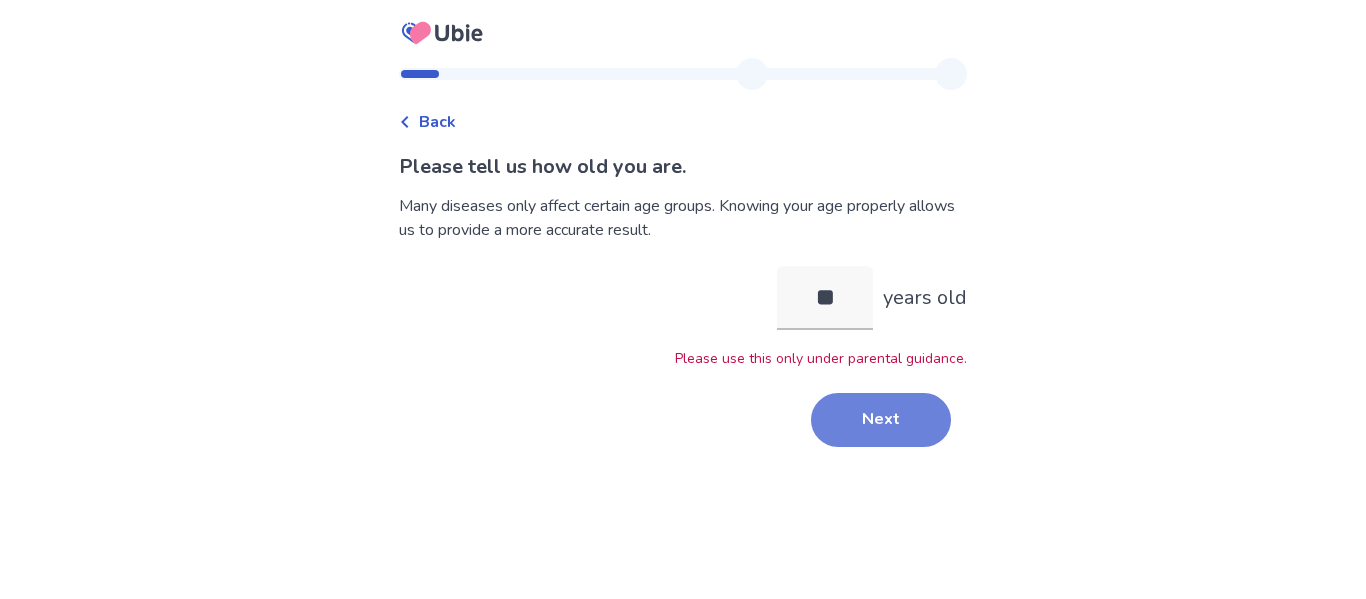 click on "Next" at bounding box center (881, 420) 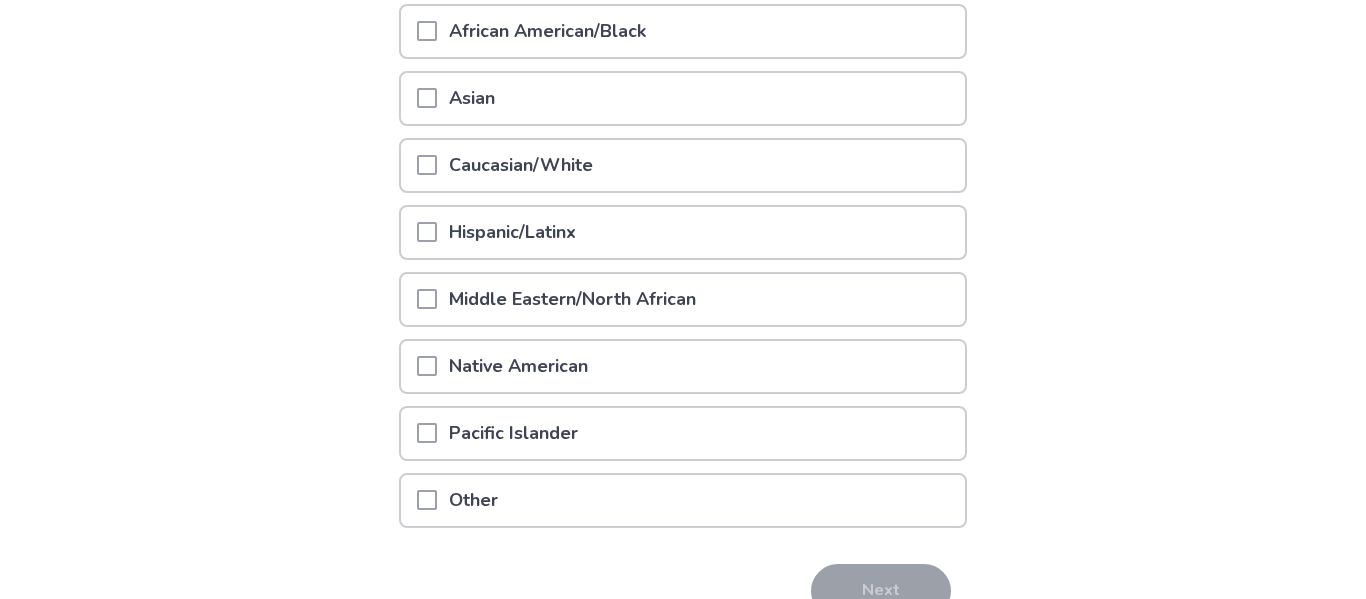 scroll, scrollTop: 308, scrollLeft: 0, axis: vertical 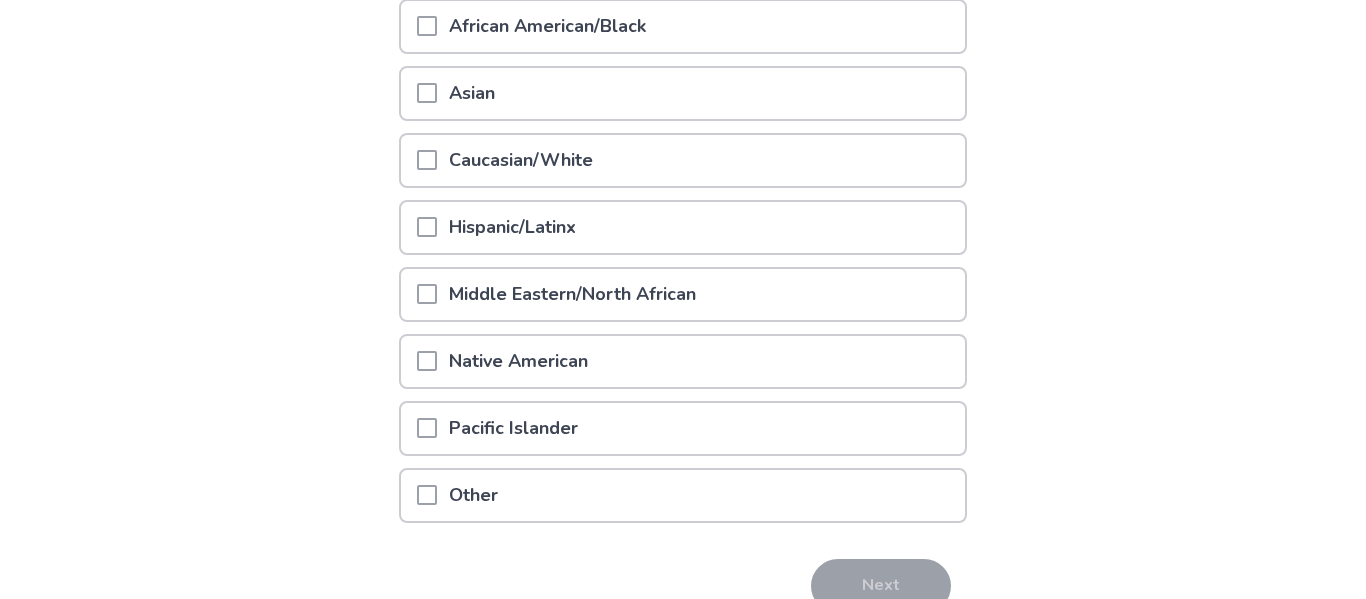click on "Hispanic/Latinx" at bounding box center (683, 227) 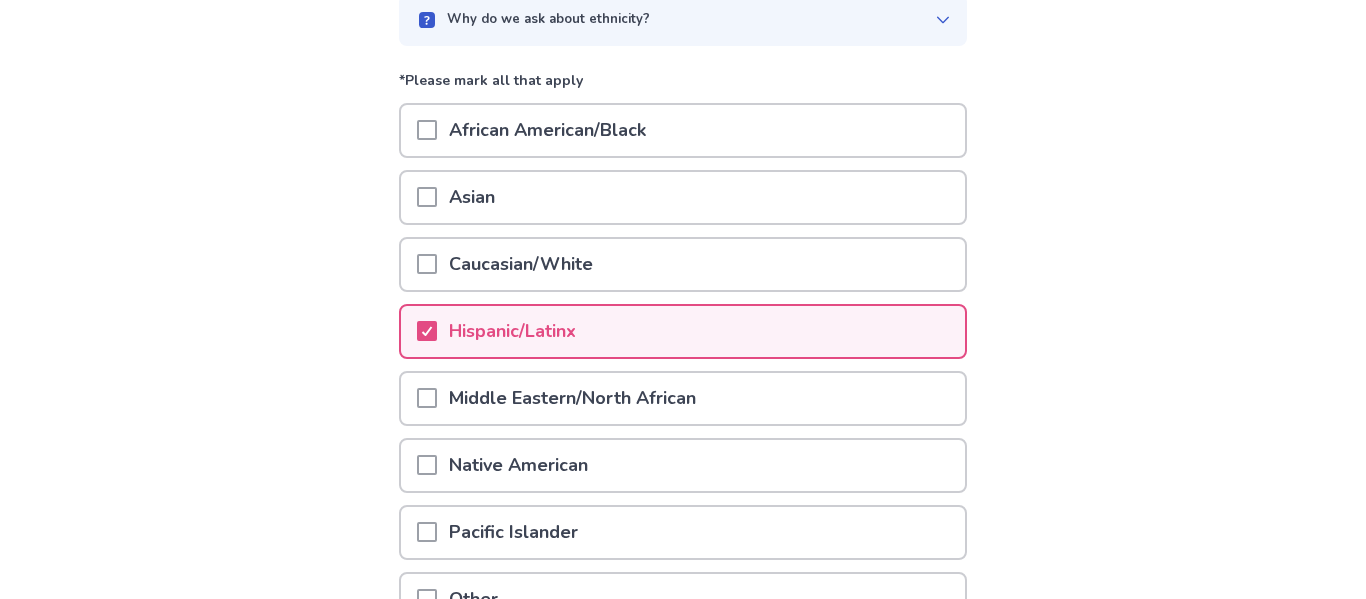 scroll, scrollTop: 202, scrollLeft: 0, axis: vertical 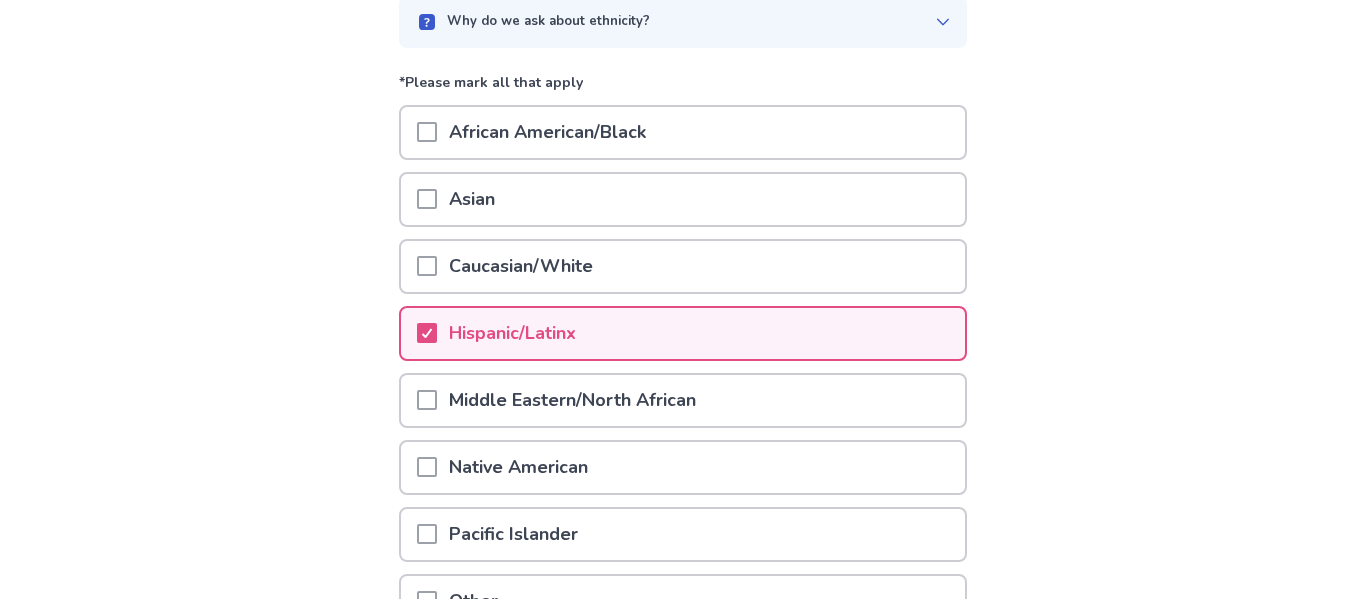 click on "Caucasian/White" at bounding box center [683, 266] 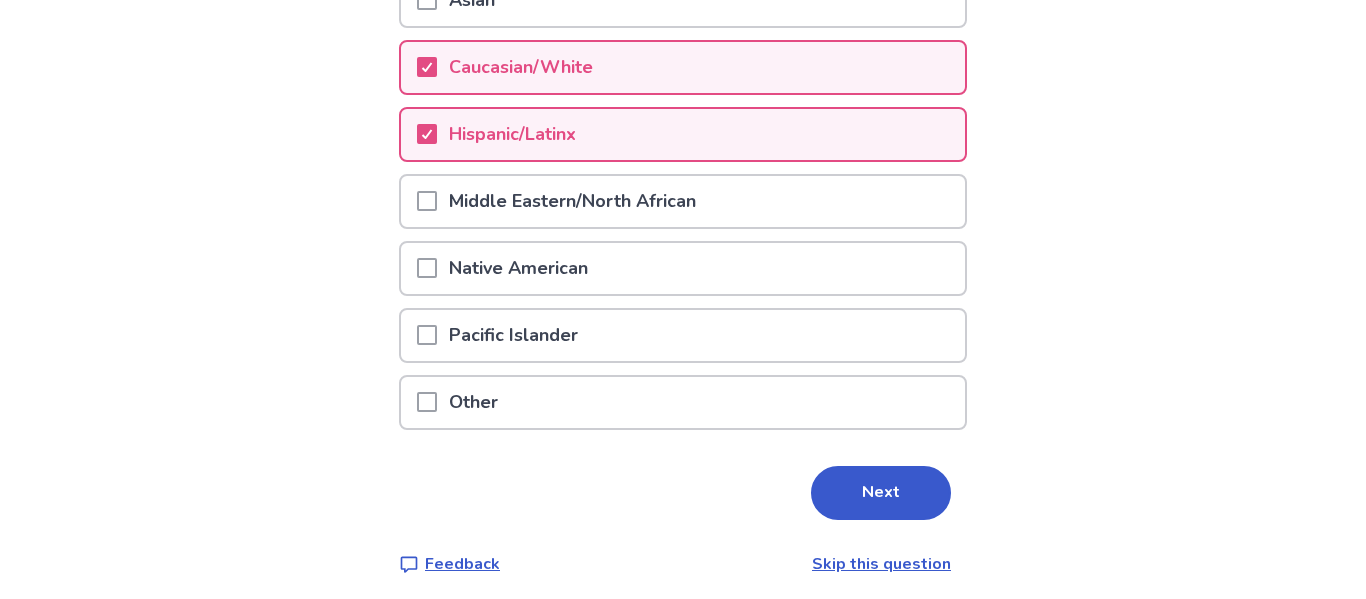 scroll, scrollTop: 409, scrollLeft: 0, axis: vertical 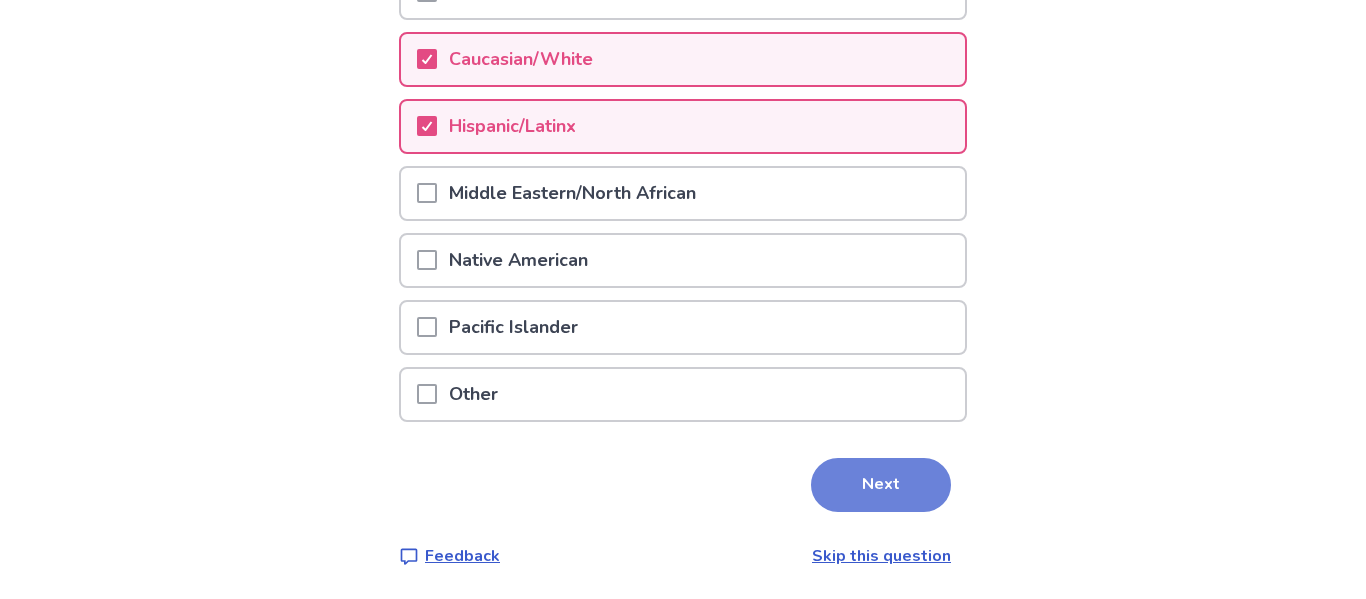 click on "Next" at bounding box center [881, 485] 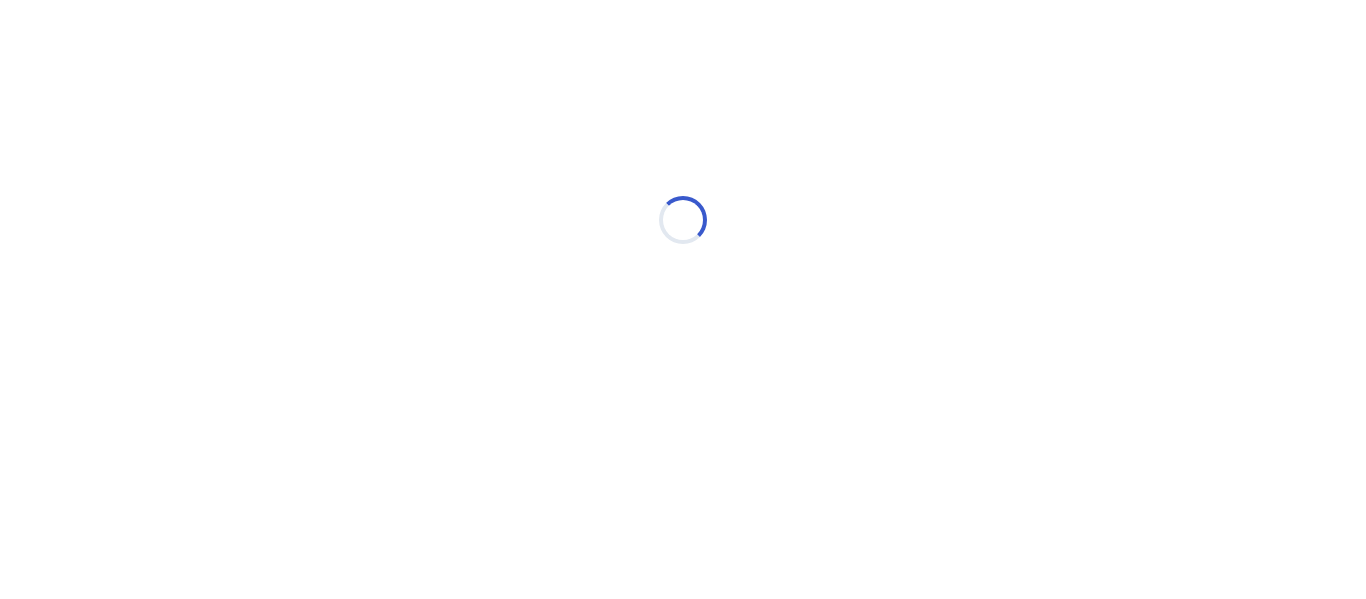 scroll, scrollTop: 0, scrollLeft: 0, axis: both 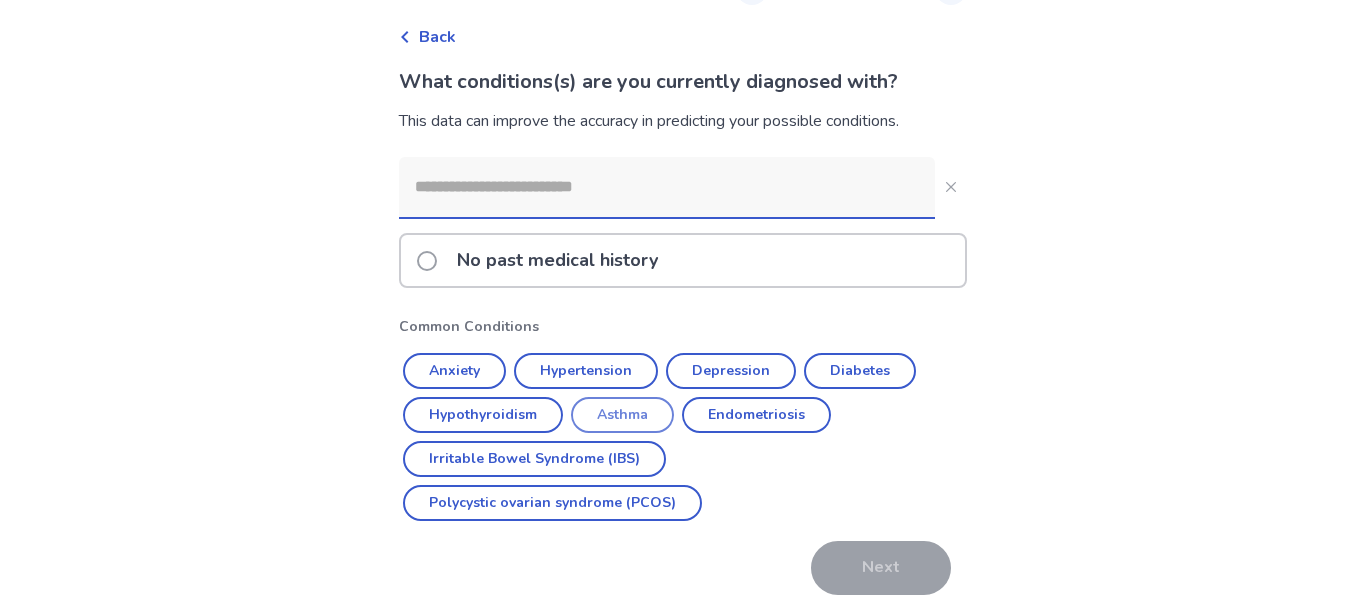 click on "Asthma" at bounding box center [622, 415] 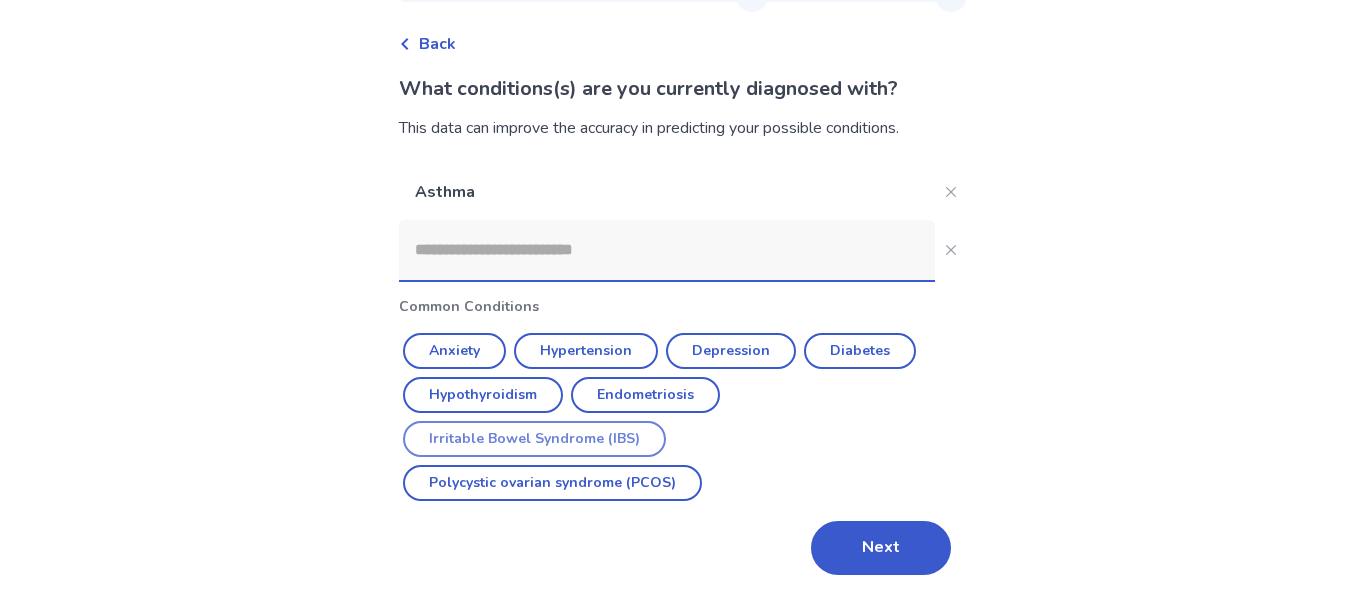 click on "Irritable Bowel Syndrome (IBS)" at bounding box center [534, 439] 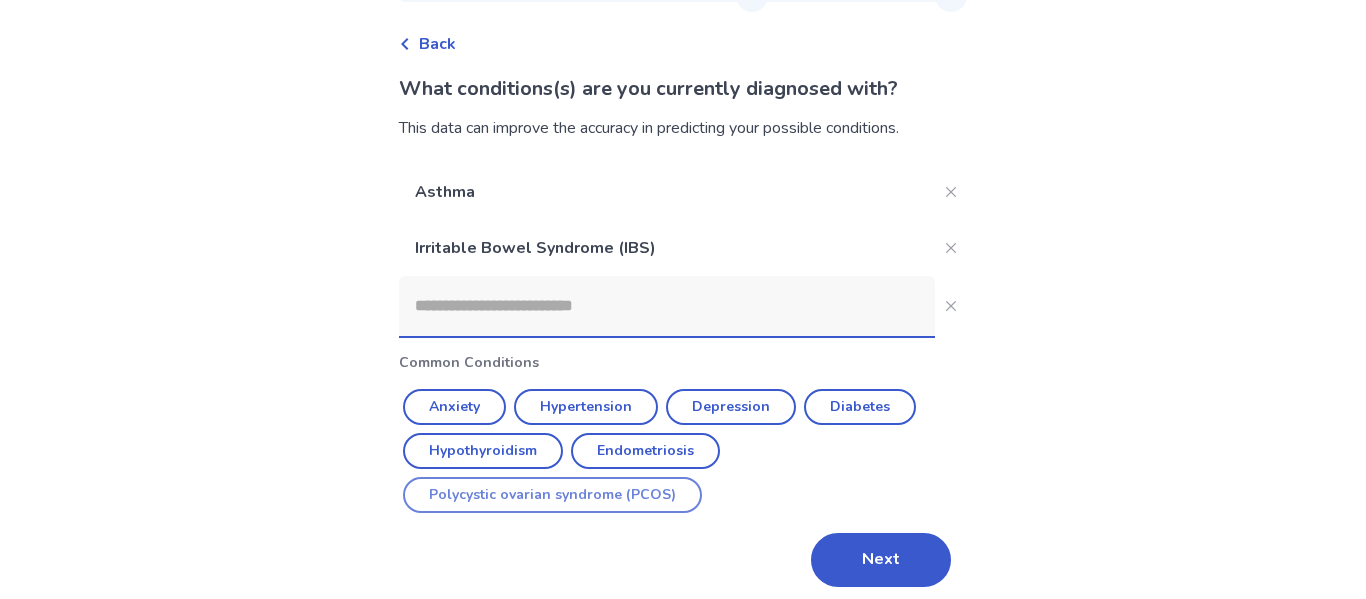 scroll, scrollTop: 90, scrollLeft: 0, axis: vertical 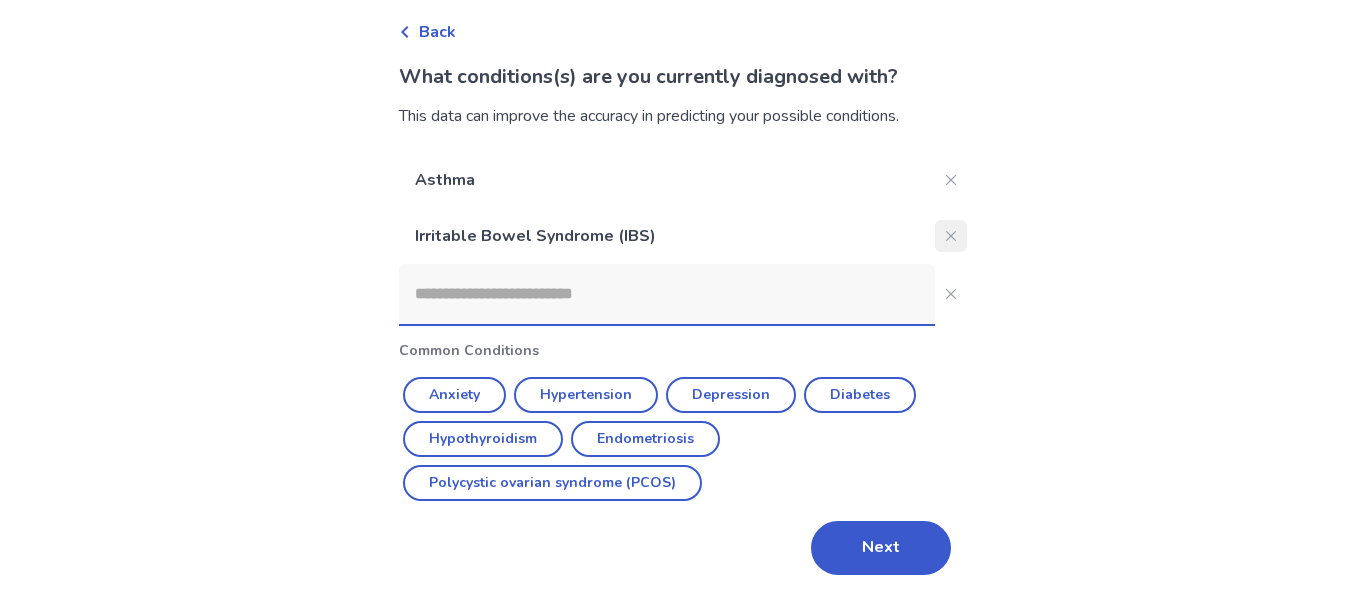 click 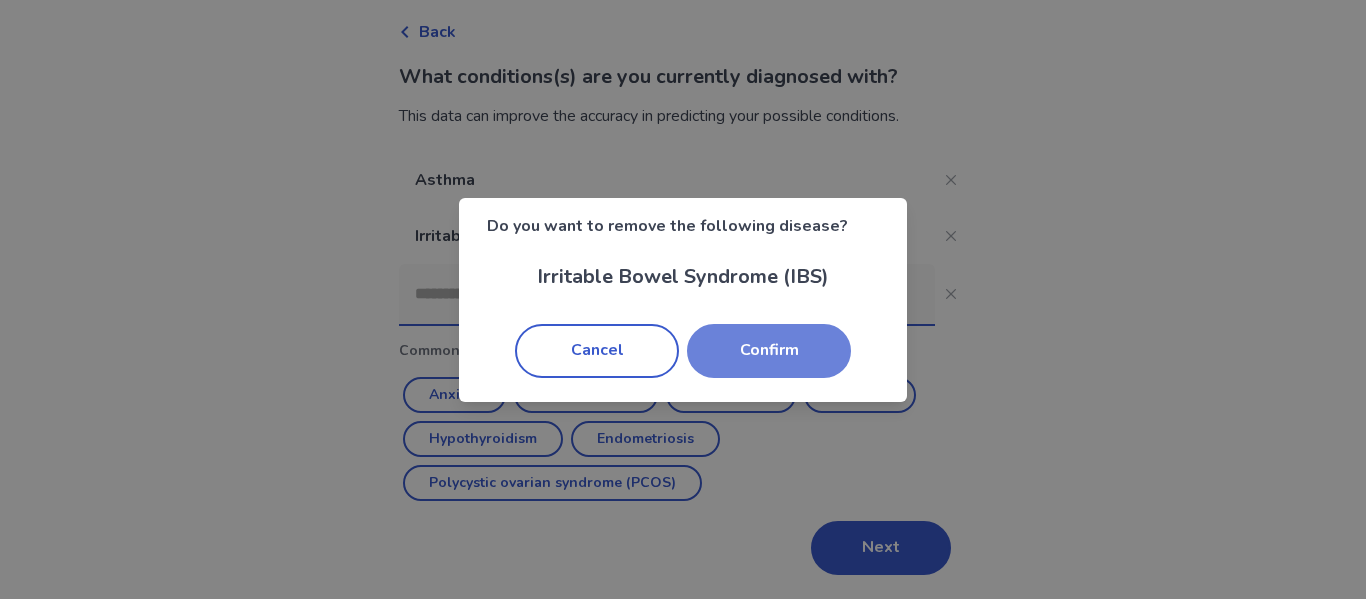 click on "Confirm" at bounding box center [769, 351] 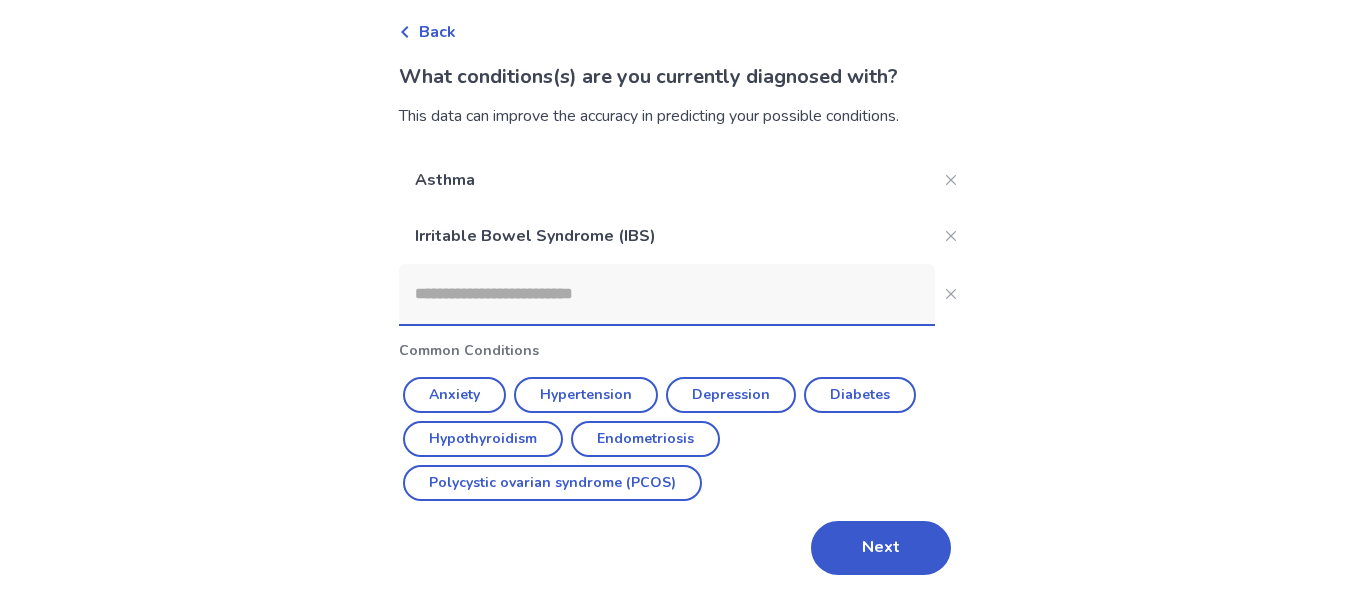 scroll, scrollTop: 78, scrollLeft: 0, axis: vertical 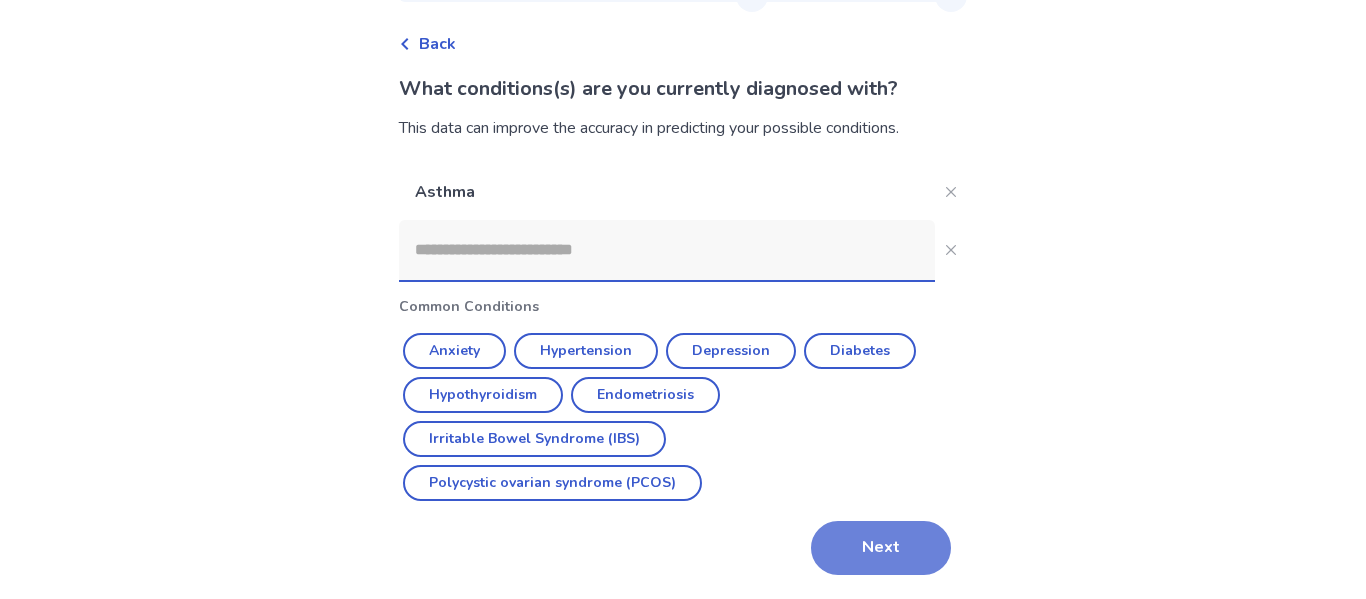 click on "Next" at bounding box center [881, 548] 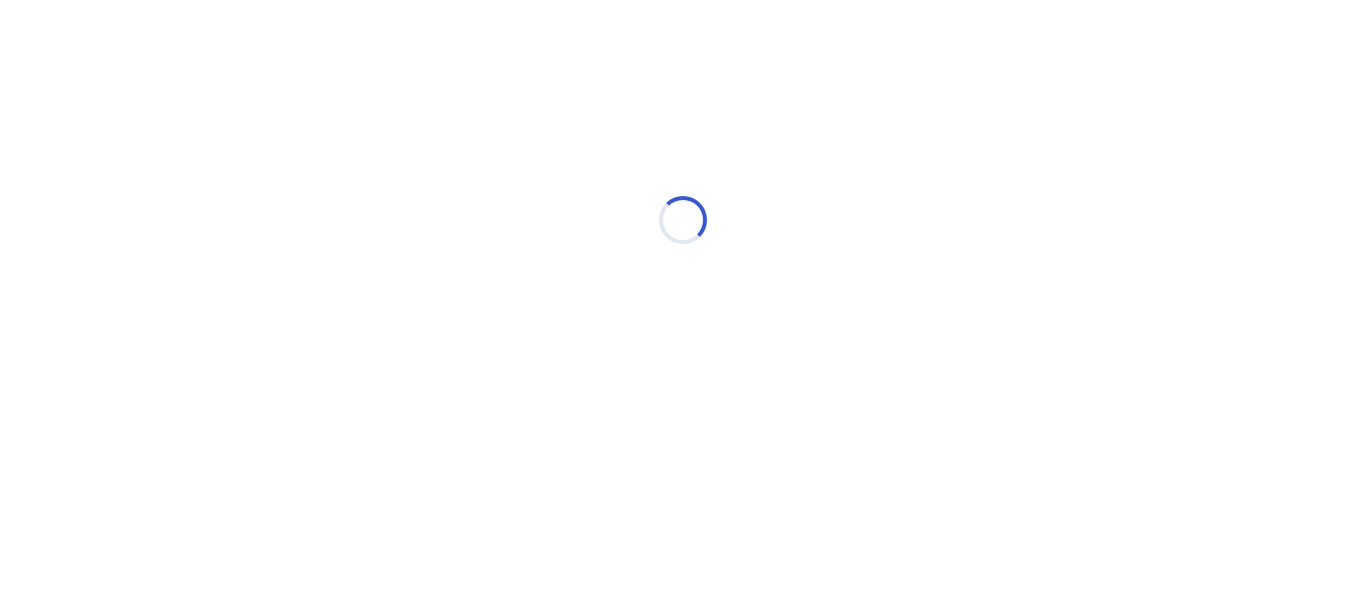 scroll, scrollTop: 0, scrollLeft: 0, axis: both 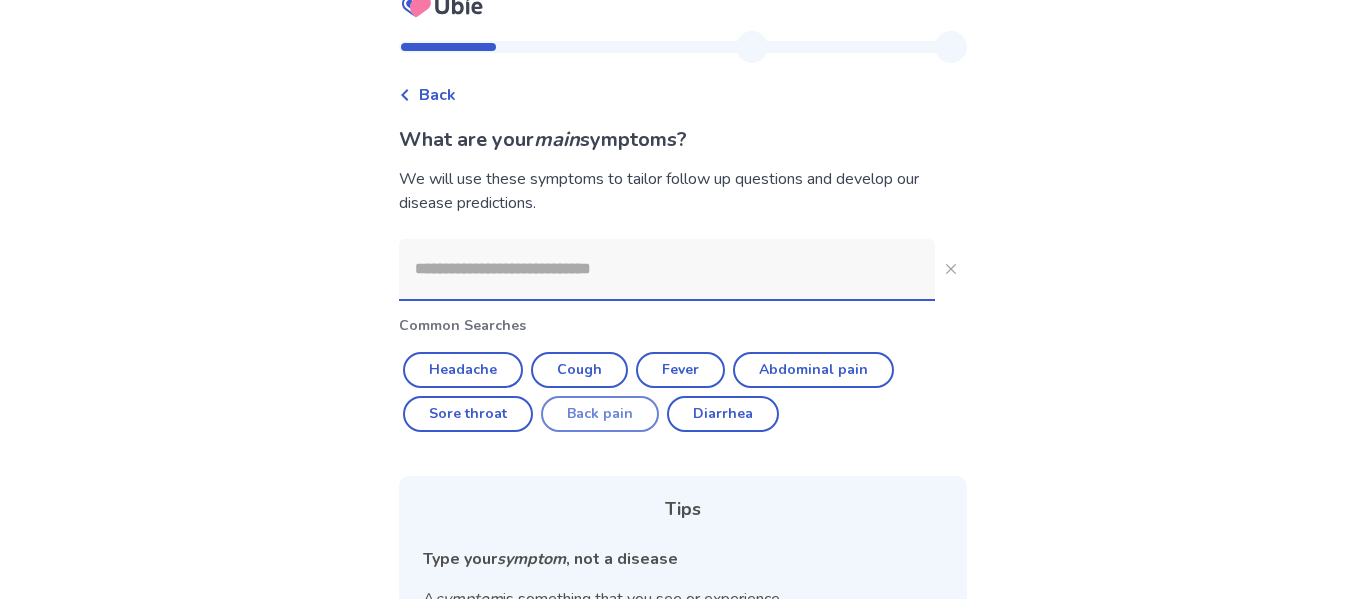 click on "Back pain" 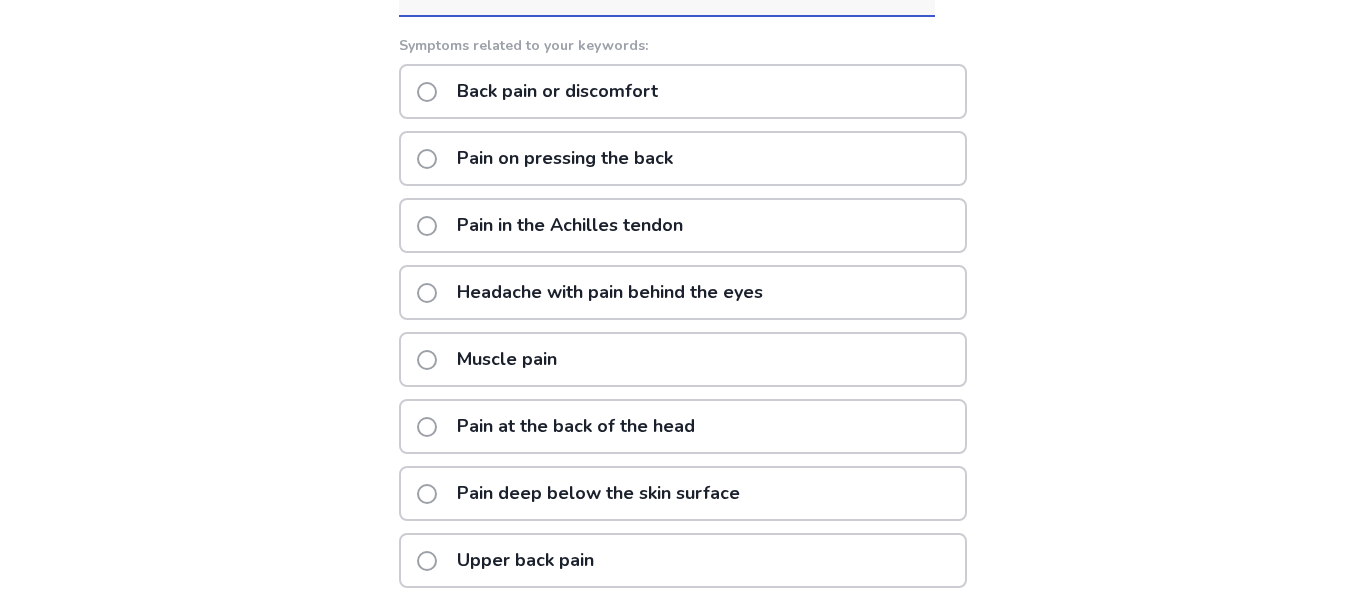 scroll, scrollTop: 313, scrollLeft: 0, axis: vertical 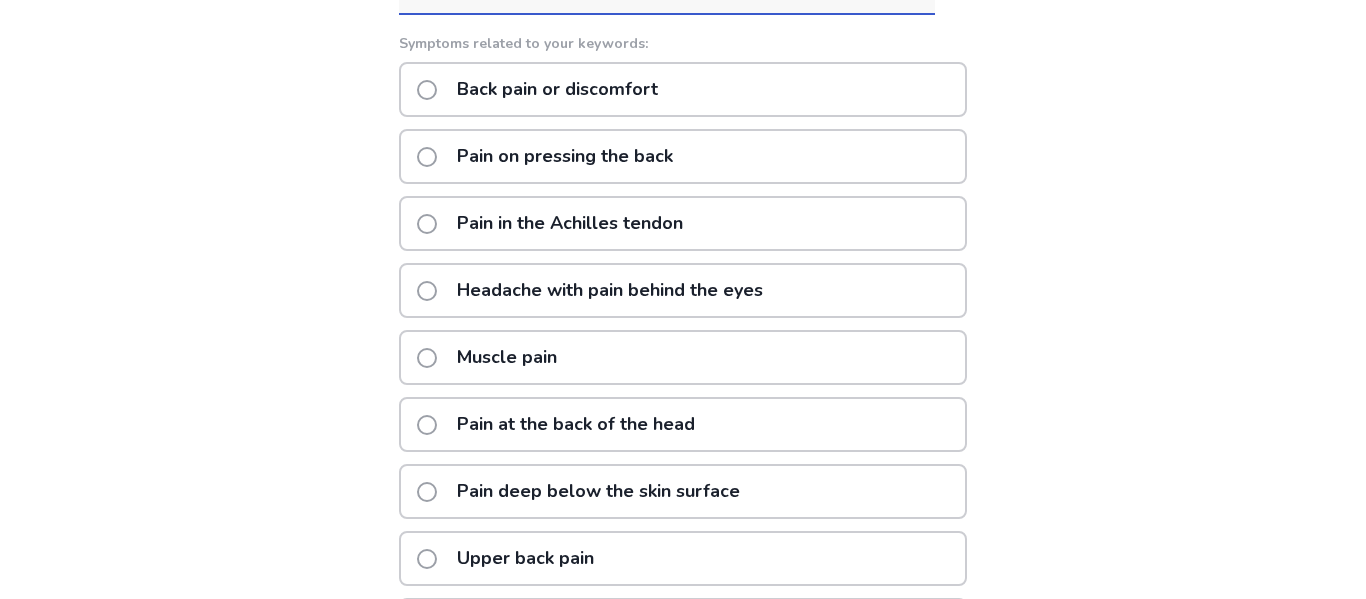 click on "Back pain or discomfort" 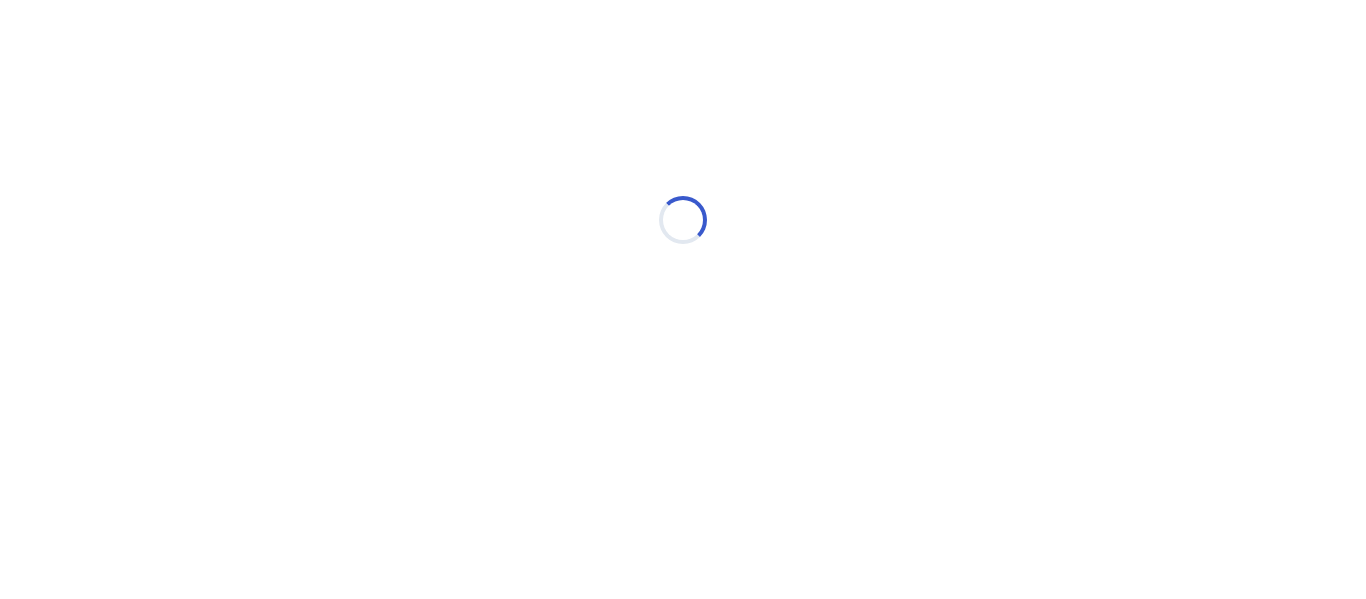 scroll, scrollTop: 0, scrollLeft: 0, axis: both 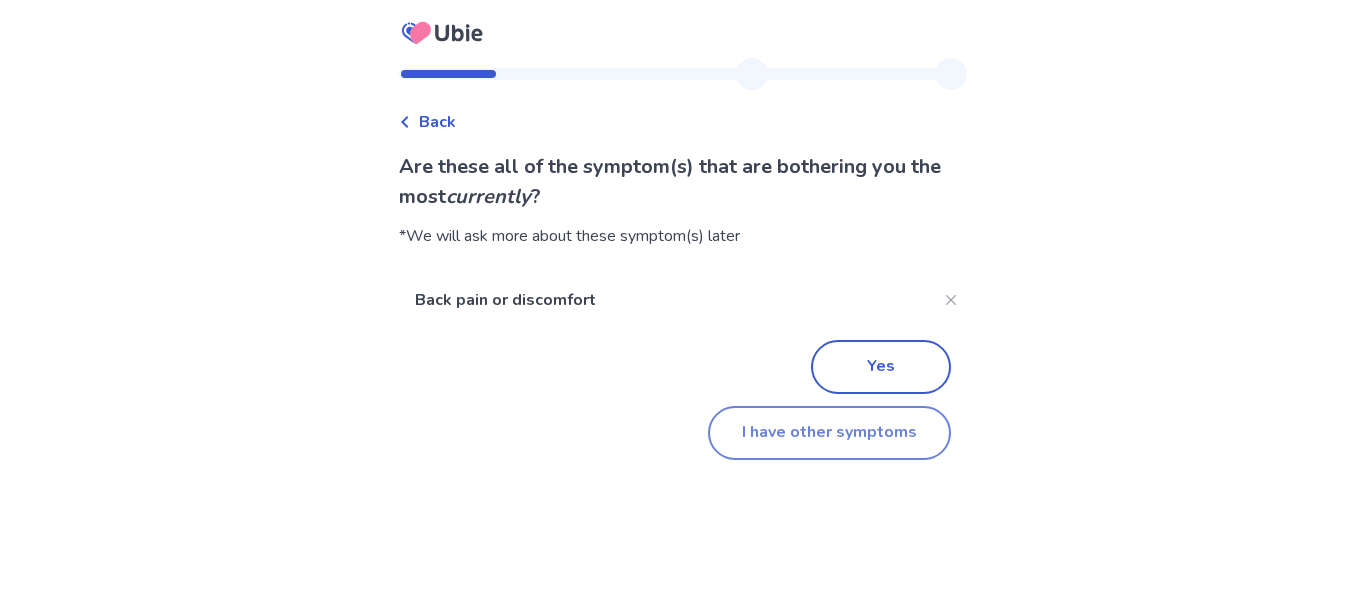 click on "I have other symptoms" 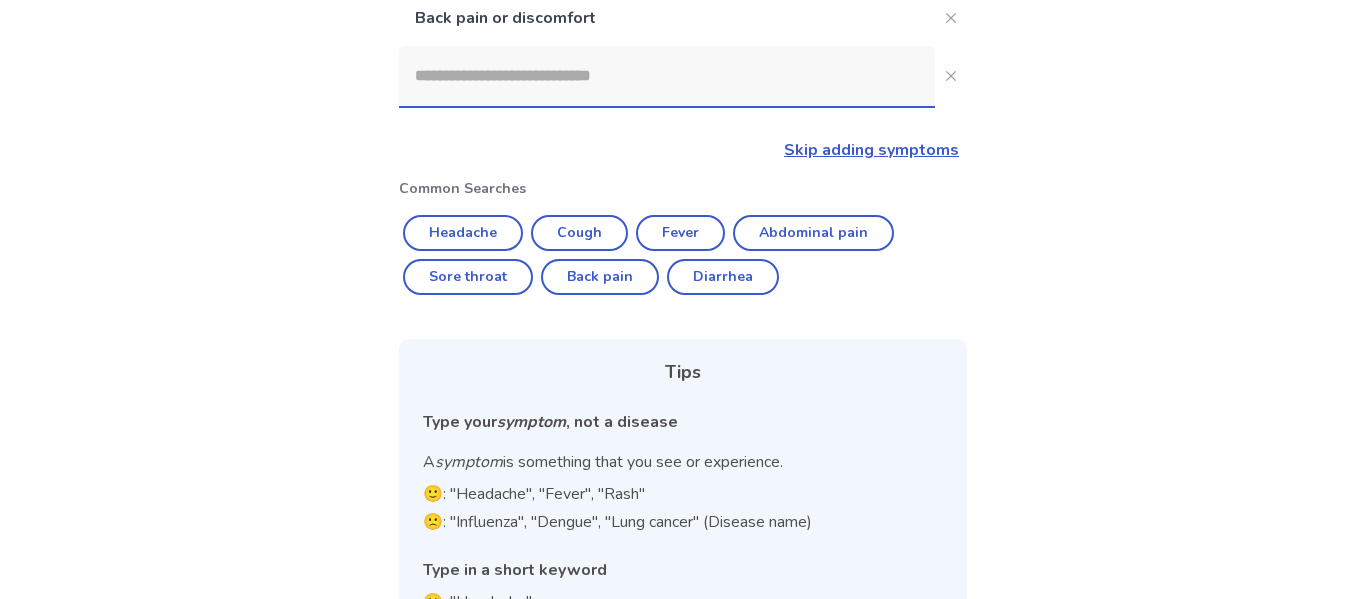 scroll, scrollTop: 247, scrollLeft: 0, axis: vertical 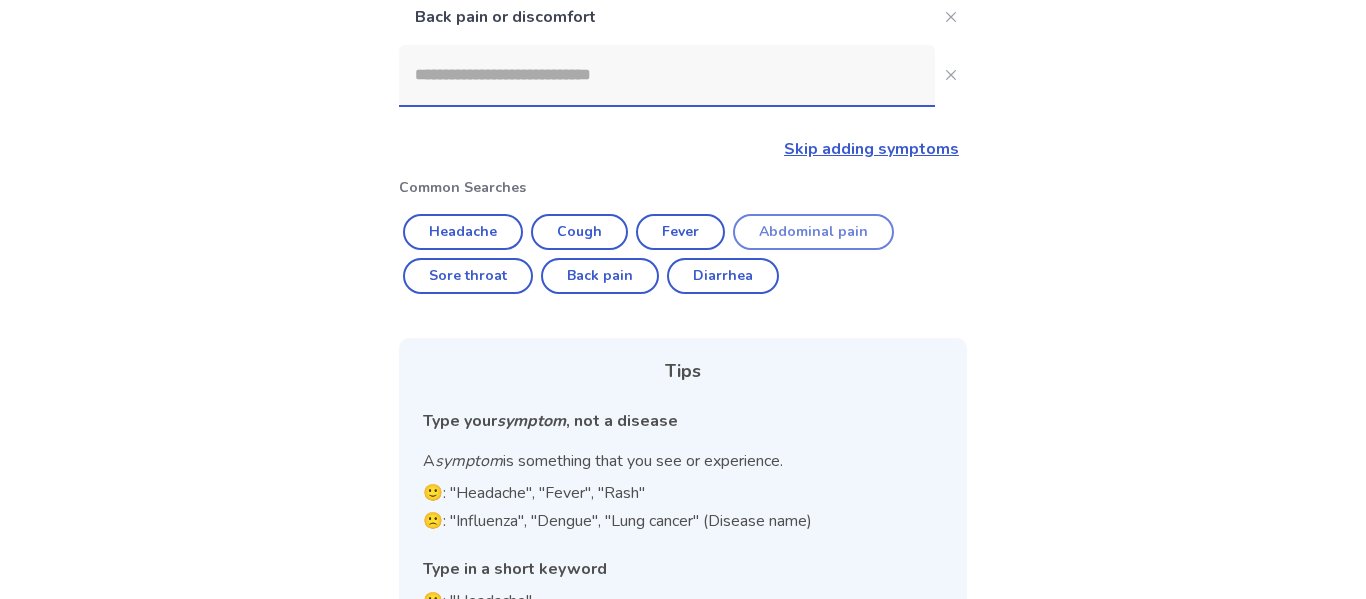 click on "Abdominal pain" 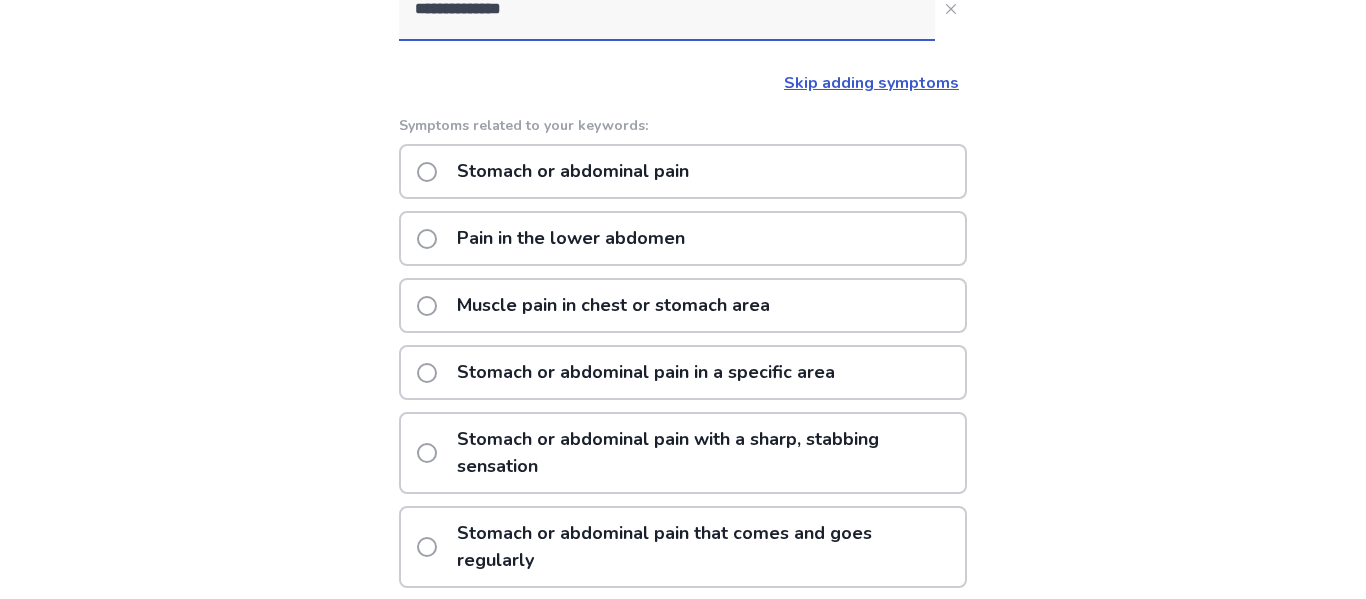 scroll, scrollTop: 316, scrollLeft: 0, axis: vertical 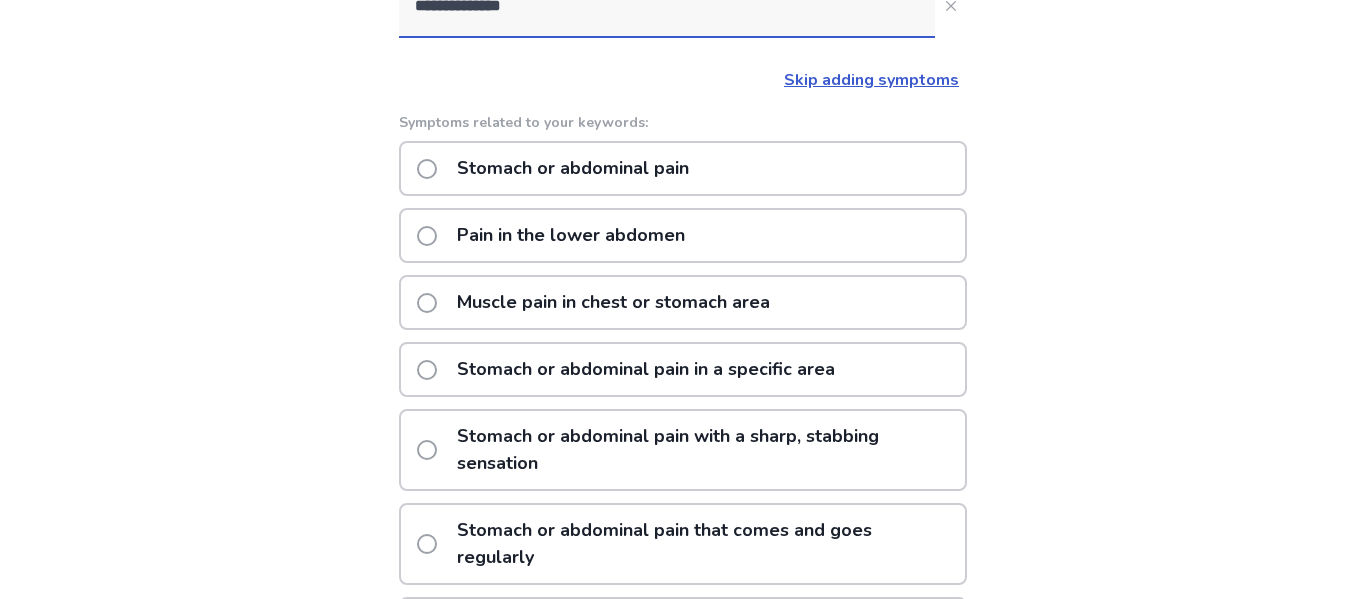click on "Stomach or abdominal pain in a specific area" 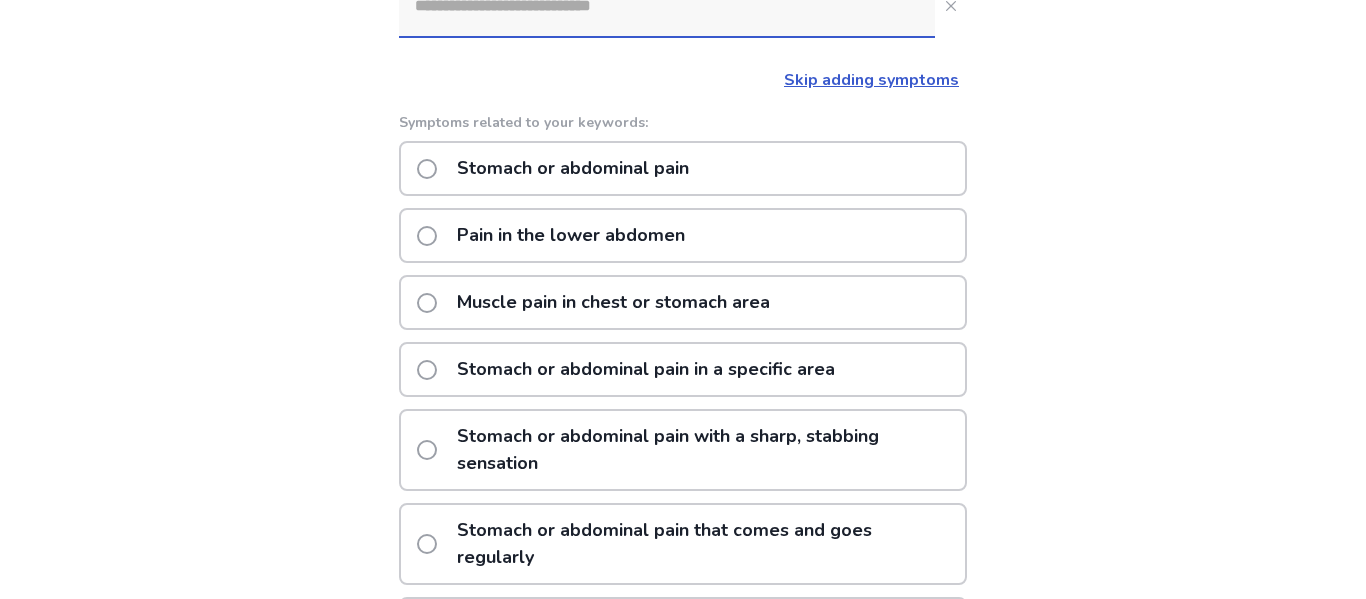 scroll, scrollTop: 0, scrollLeft: 0, axis: both 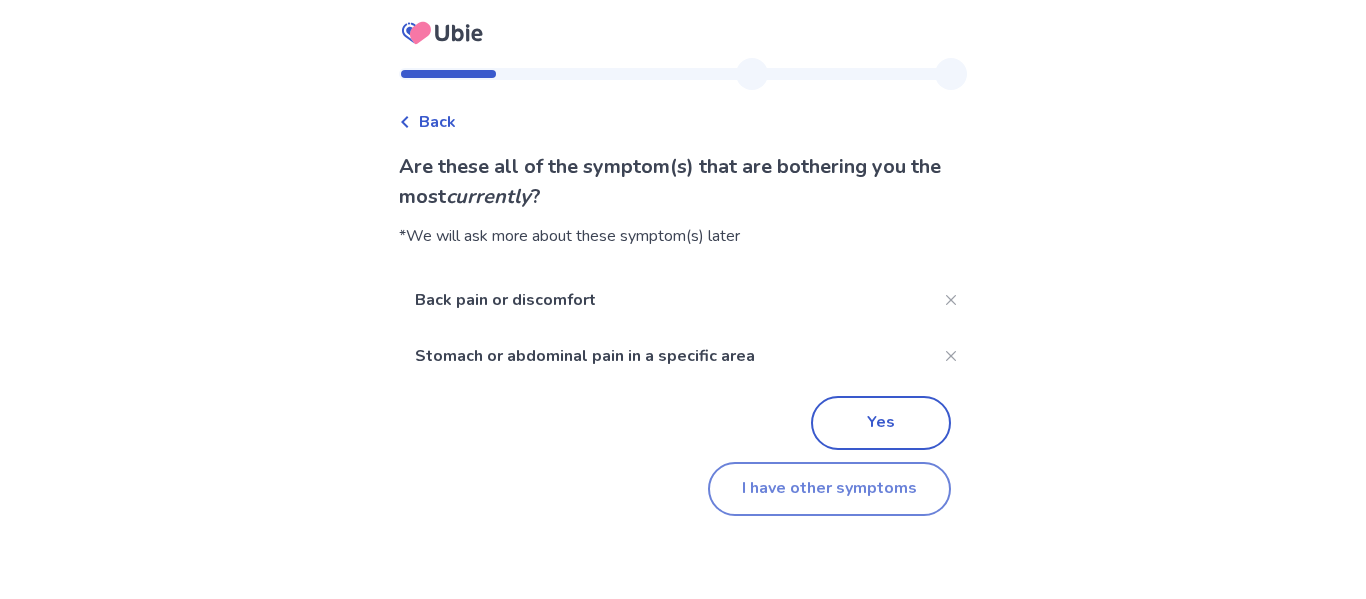 click on "I have other symptoms" 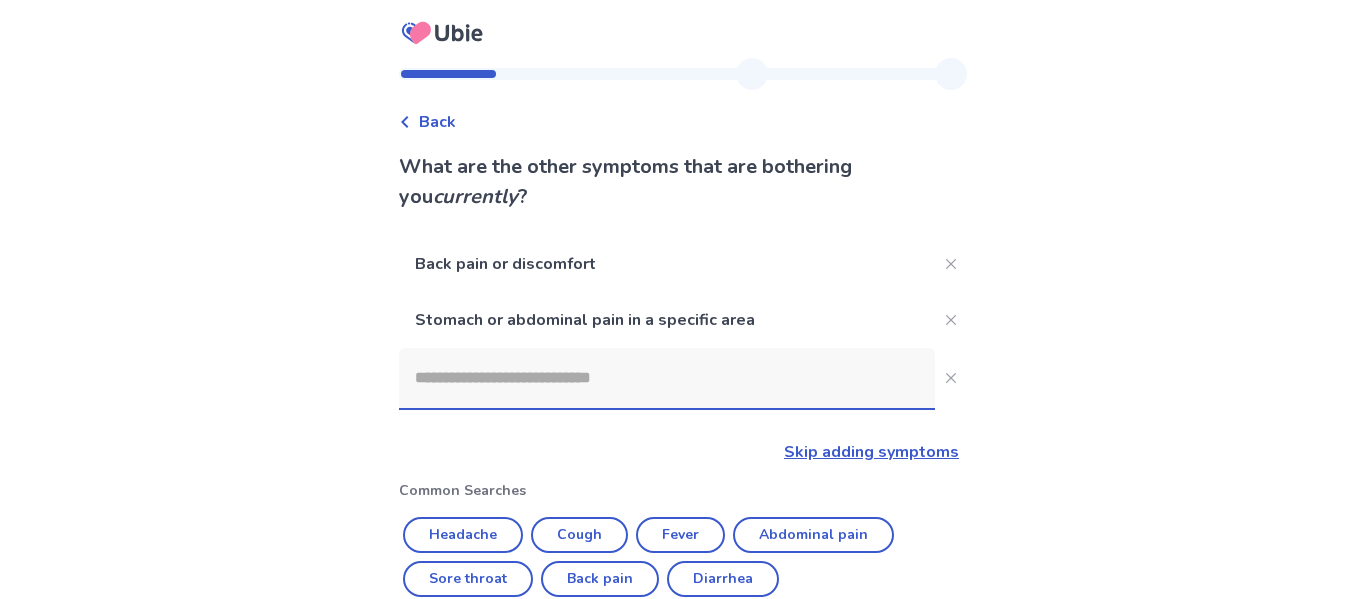 scroll, scrollTop: 316, scrollLeft: 0, axis: vertical 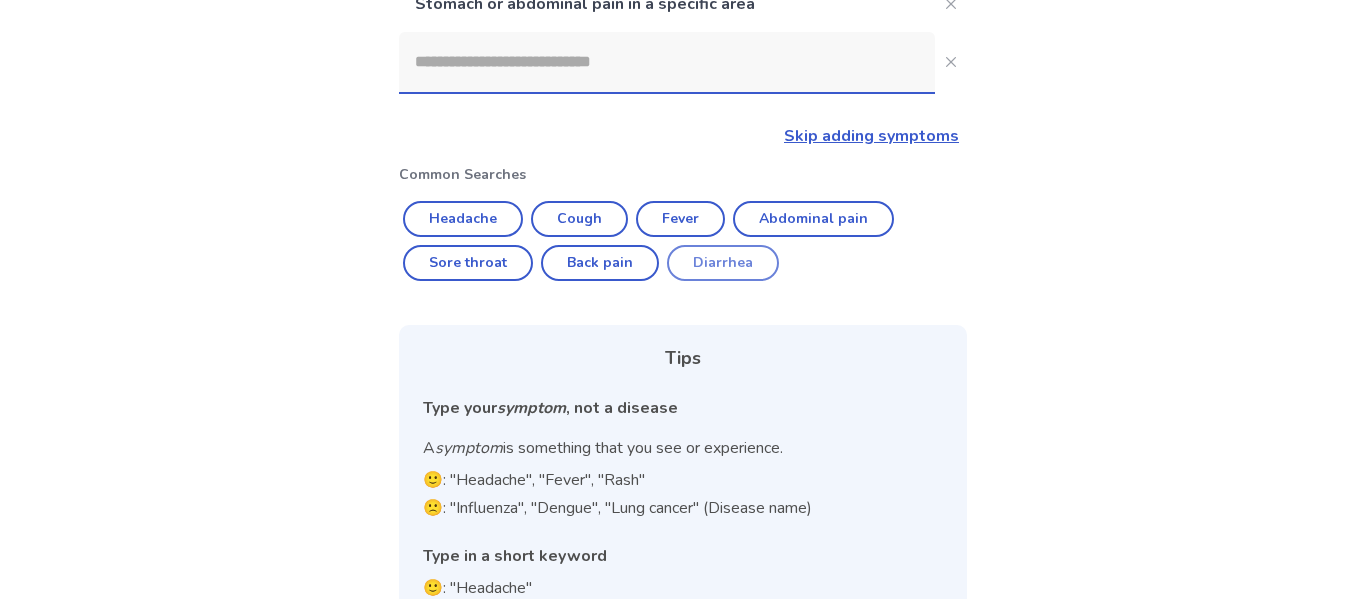 click on "Diarrhea" 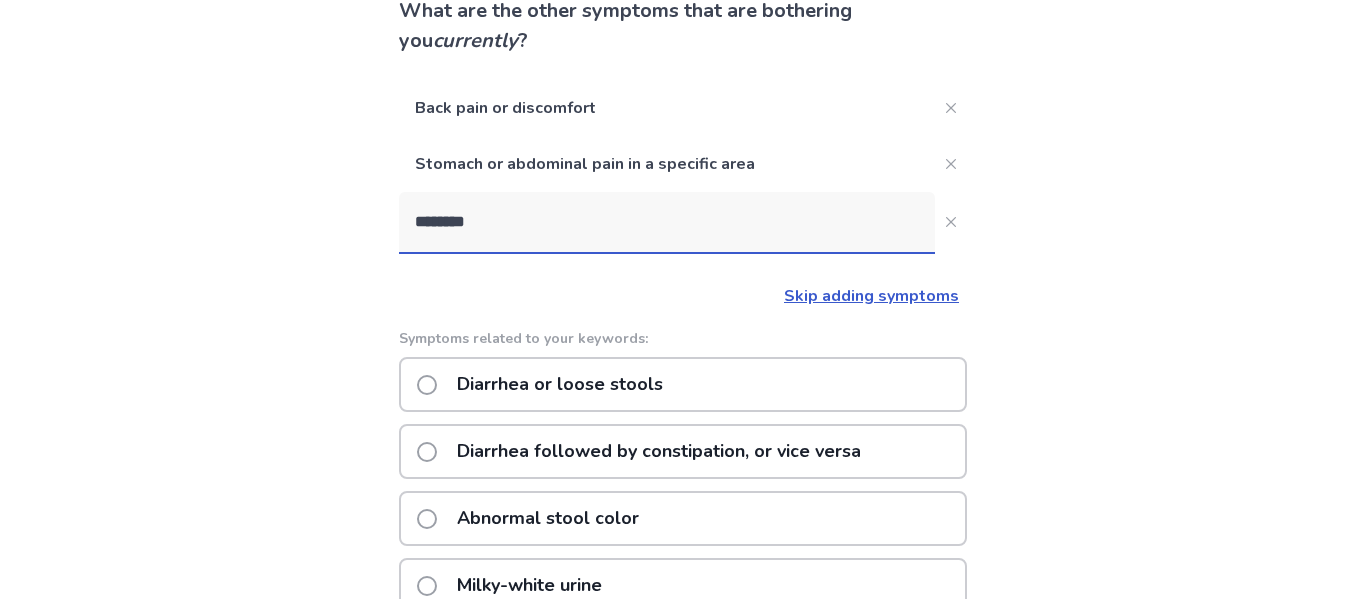 scroll, scrollTop: 153, scrollLeft: 0, axis: vertical 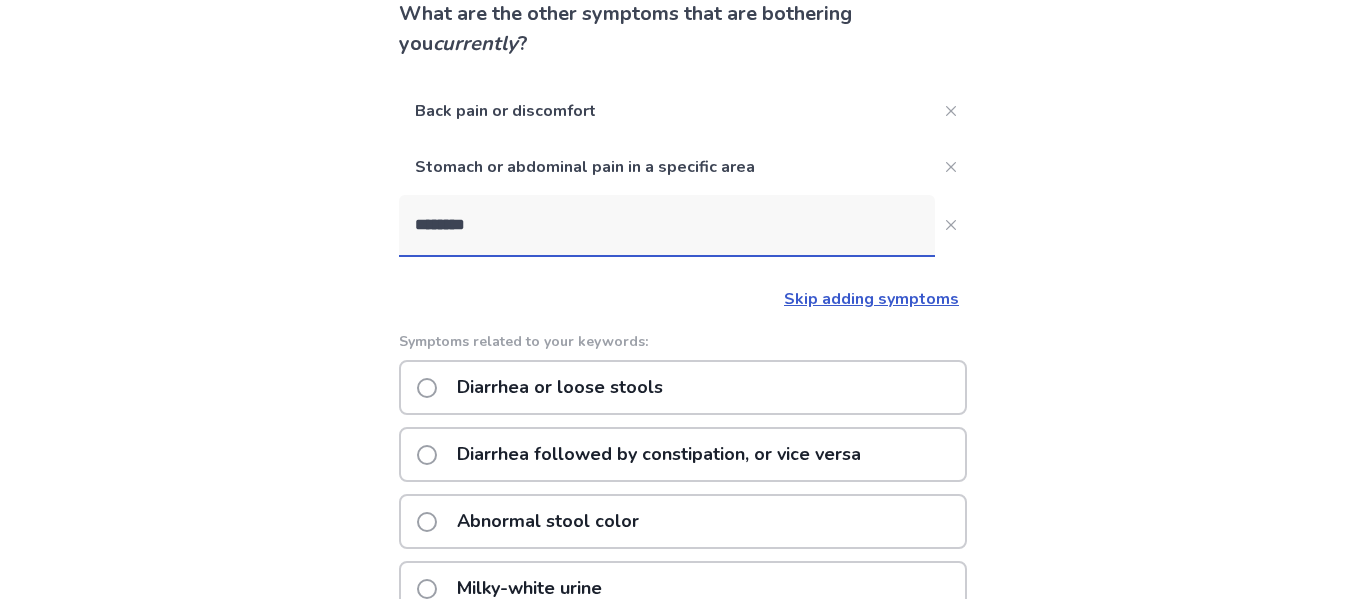 click on "********" 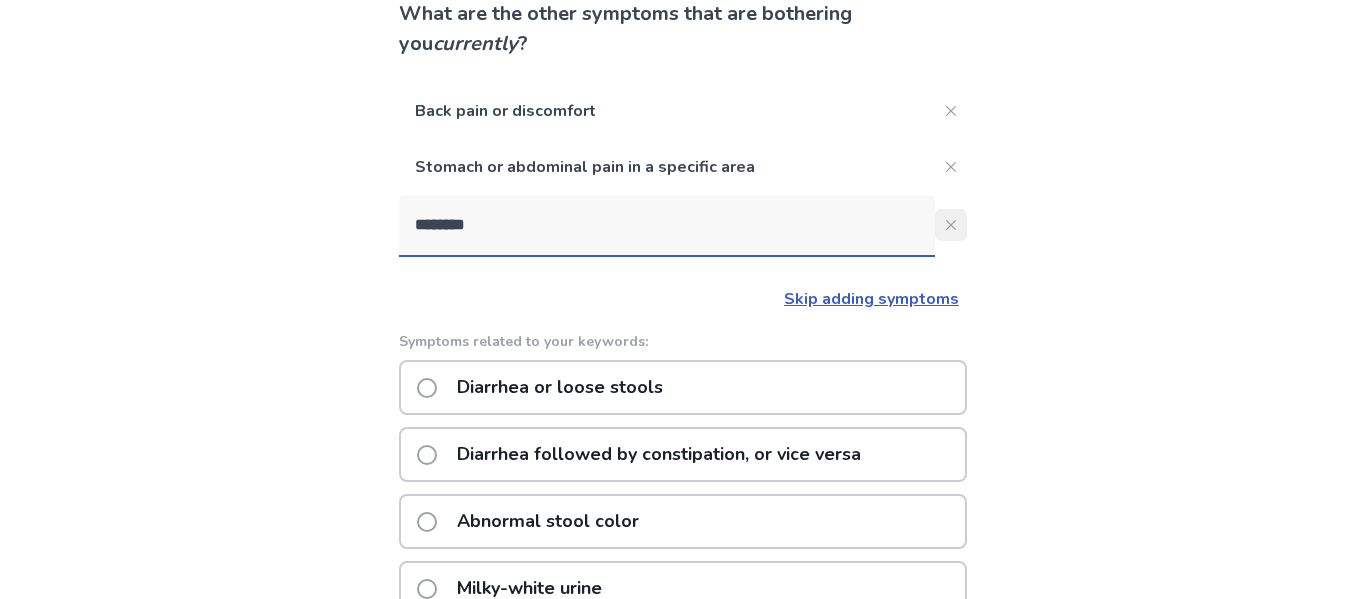click 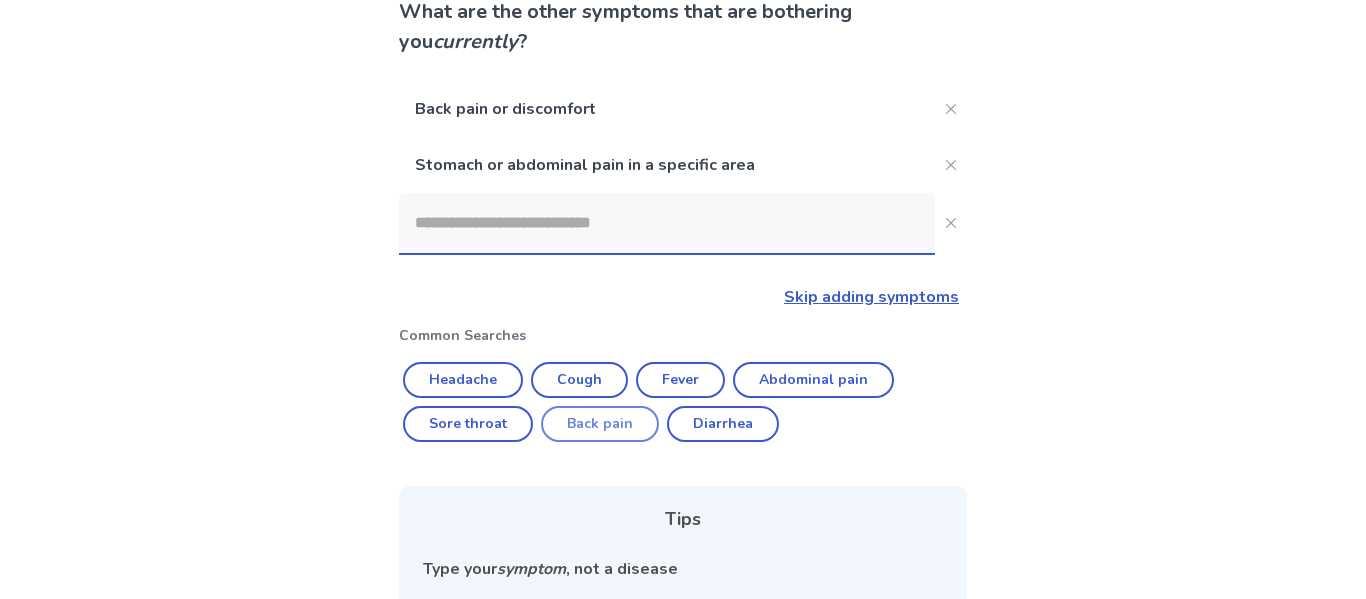 scroll, scrollTop: 154, scrollLeft: 0, axis: vertical 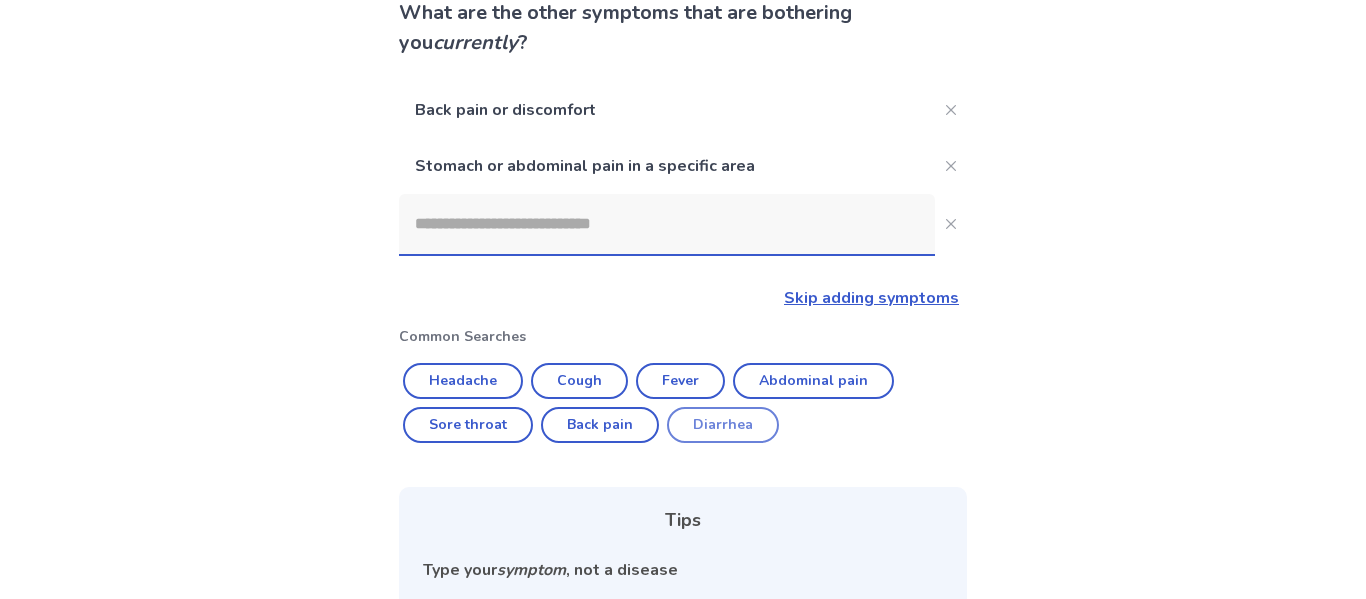 click on "Diarrhea" 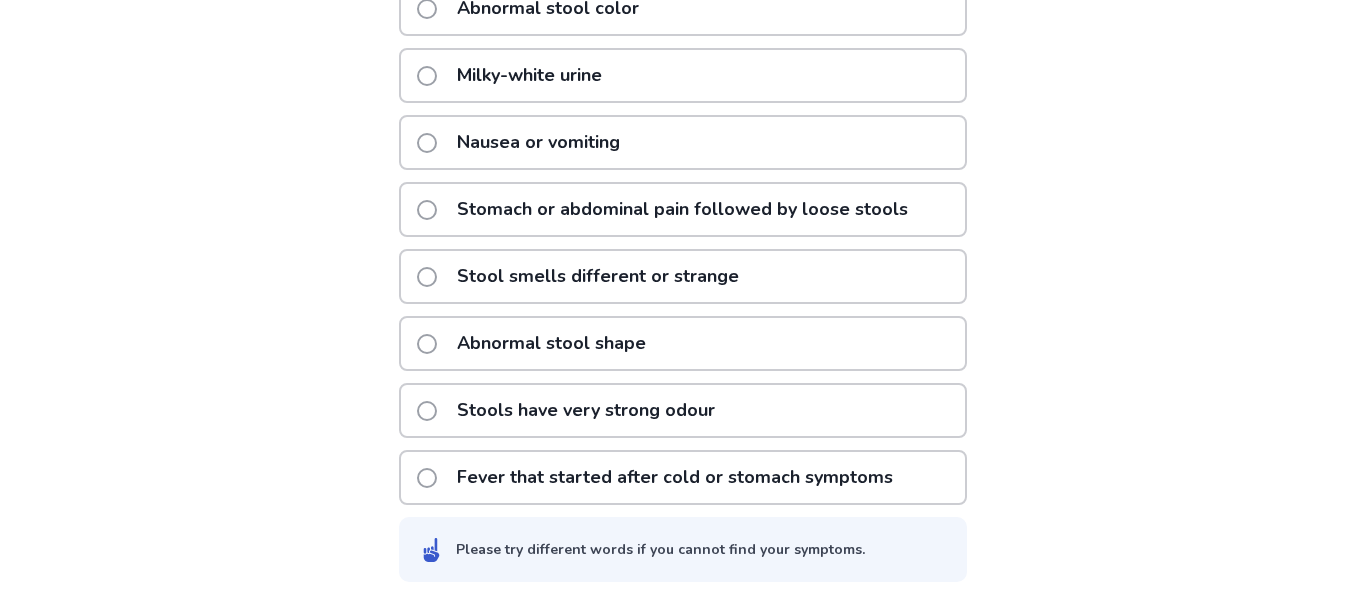 scroll, scrollTop: 673, scrollLeft: 0, axis: vertical 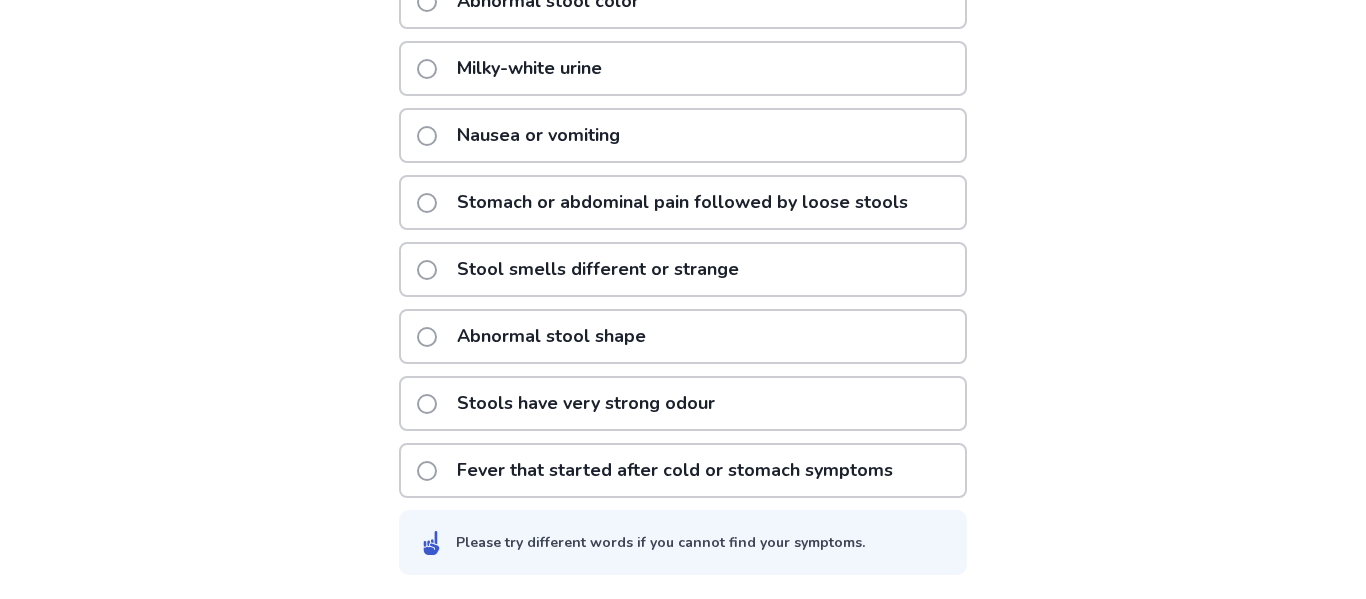 click on "Abnormal stool shape" 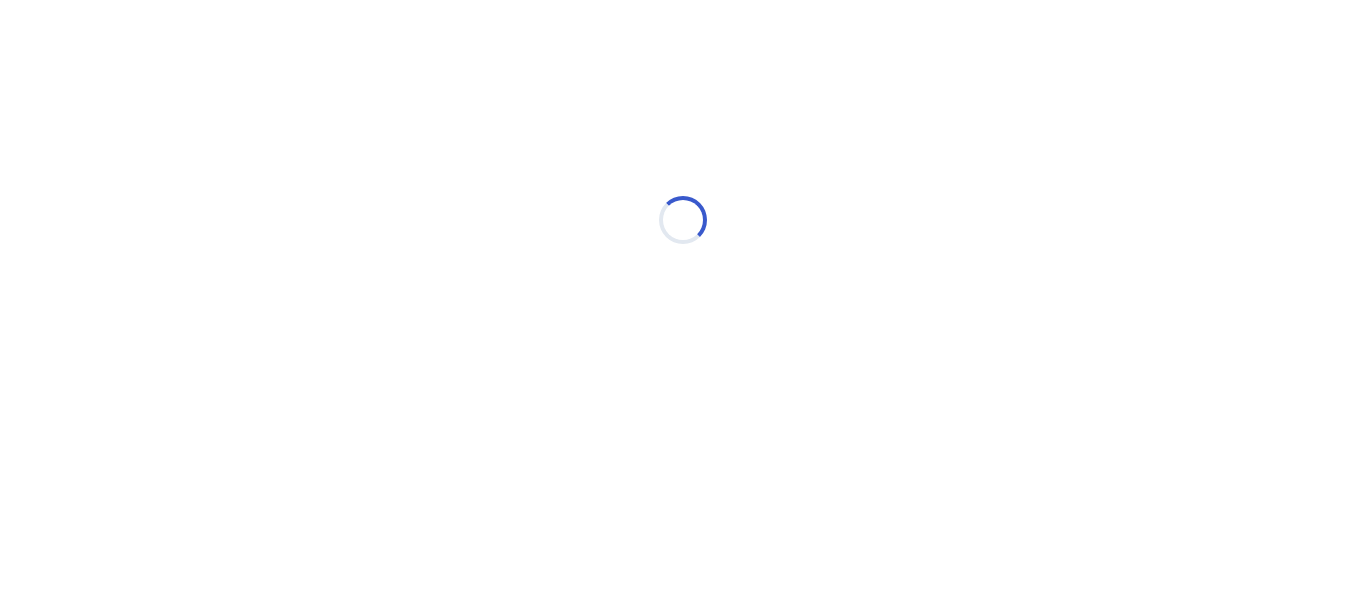 scroll, scrollTop: 0, scrollLeft: 0, axis: both 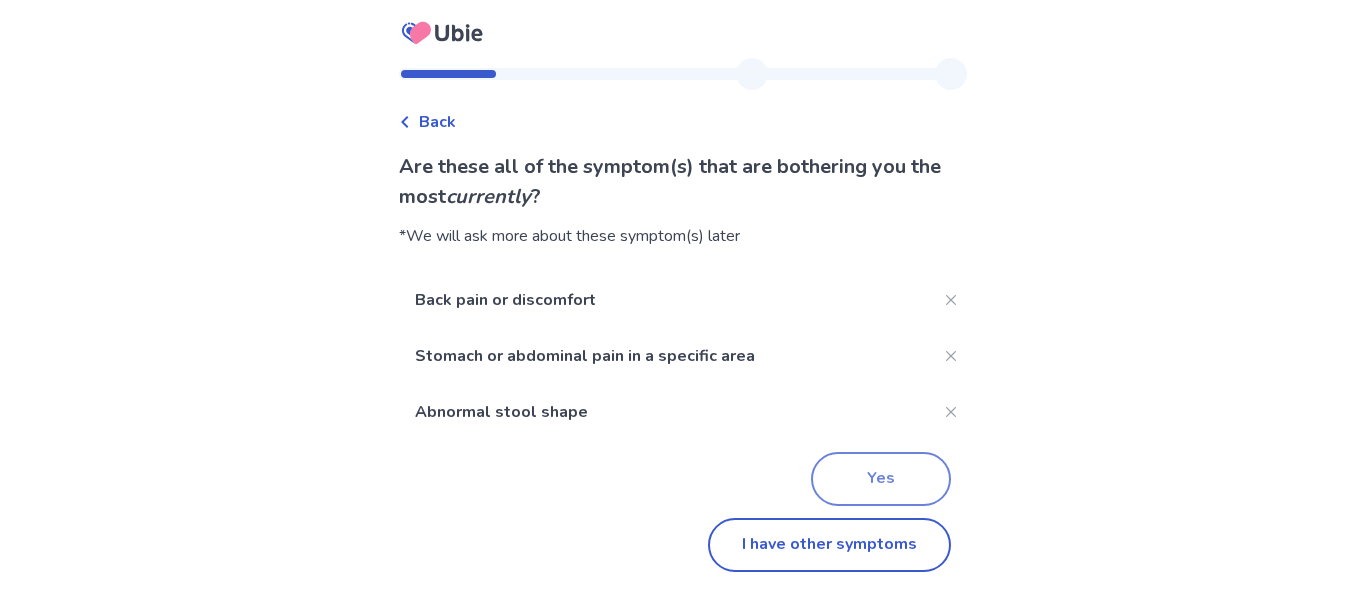 click on "Yes" 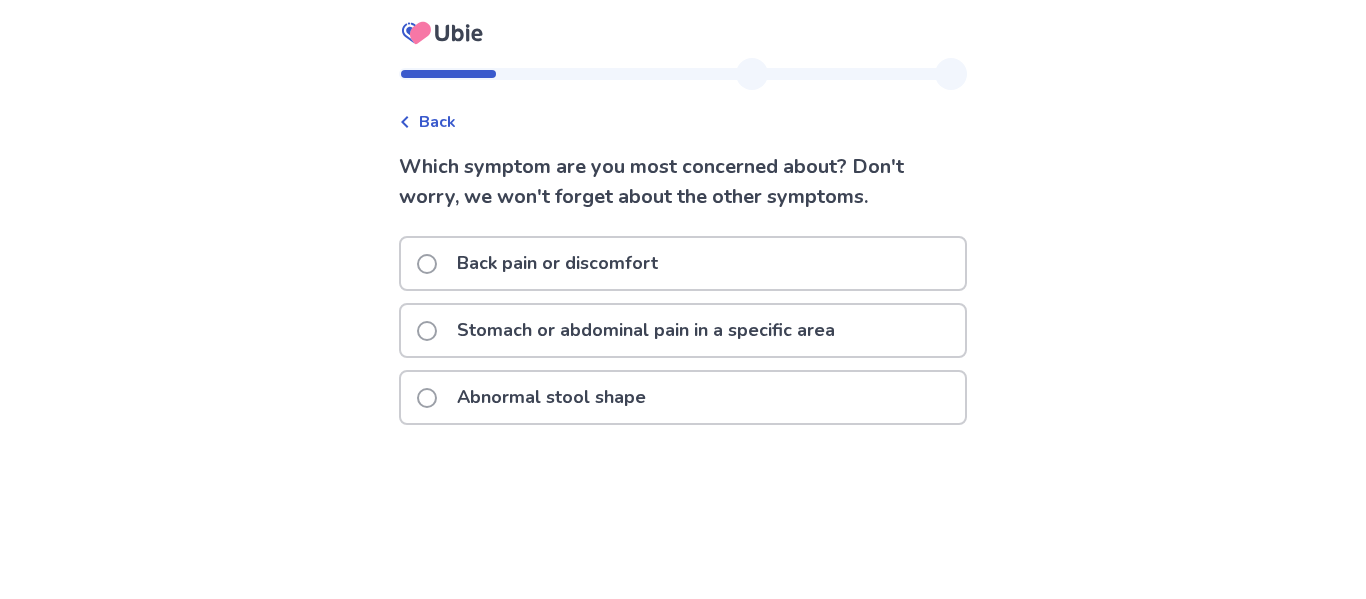 click on "Stomach or abdominal pain in a specific area" 